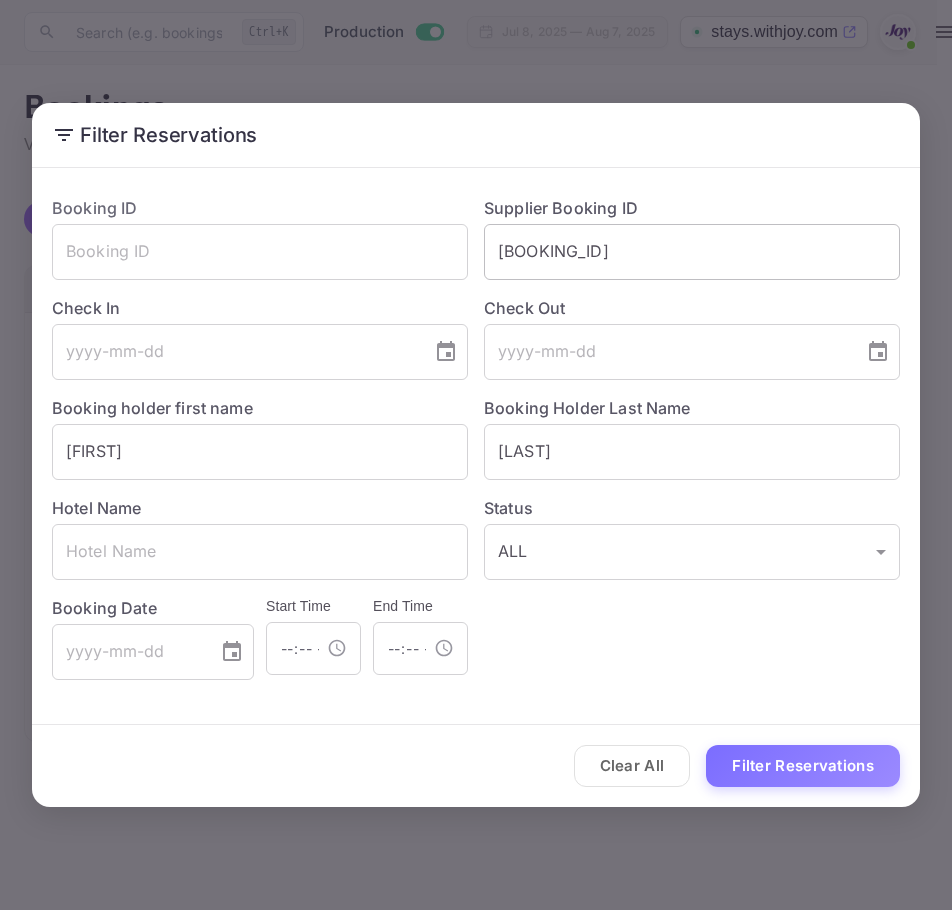scroll, scrollTop: 0, scrollLeft: 0, axis: both 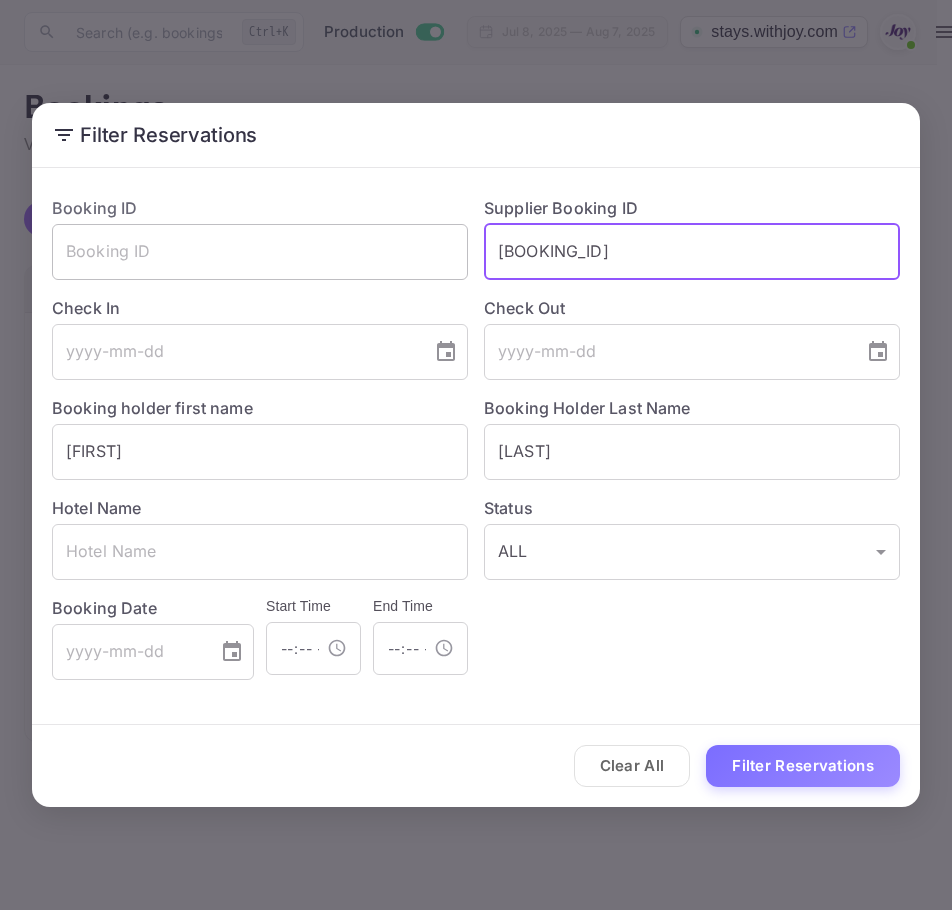 drag, startPoint x: 675, startPoint y: 252, endPoint x: 311, endPoint y: 242, distance: 364.13733 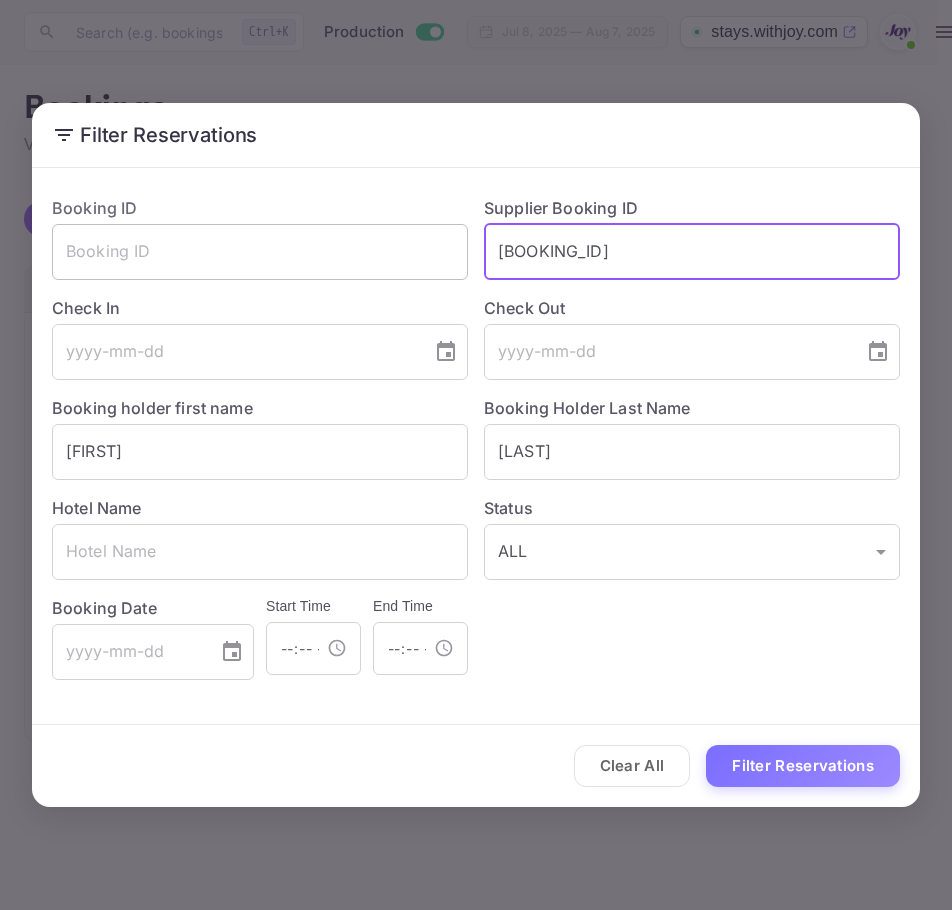 click on "Booking ID ​ Supplier Booking ID 9060116316449 ​ Check In ​ Check Out ​ Booking holder first name jennie ​ Booking Holder Last Name bates ​ Hotel Name ​ Status ALL ALL ​ Booking Date ​ Start Time ​ End Time ​" at bounding box center (468, 430) 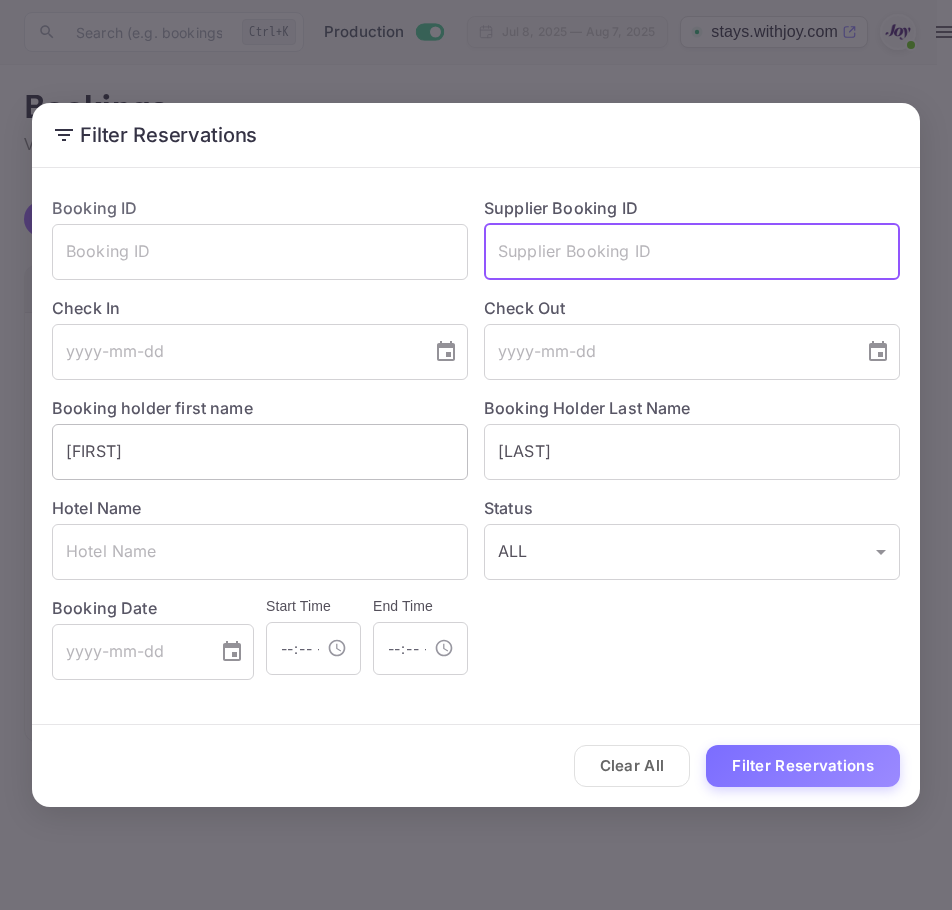 type 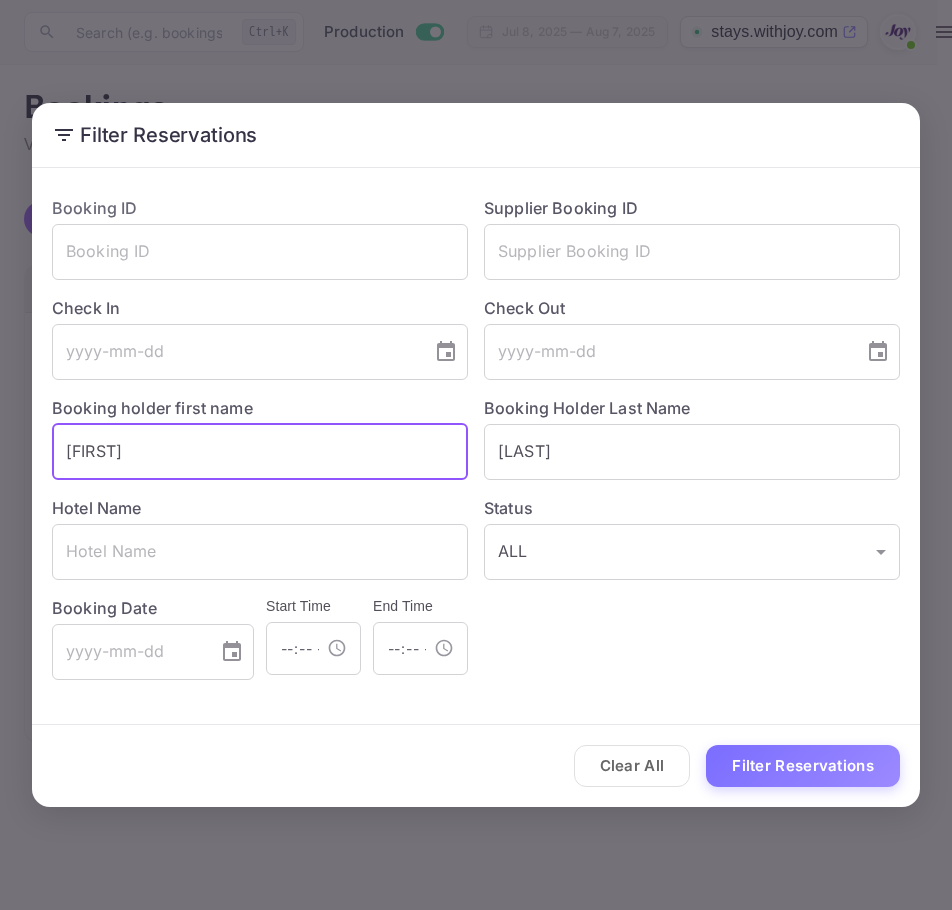 click on "jennie" at bounding box center [260, 452] 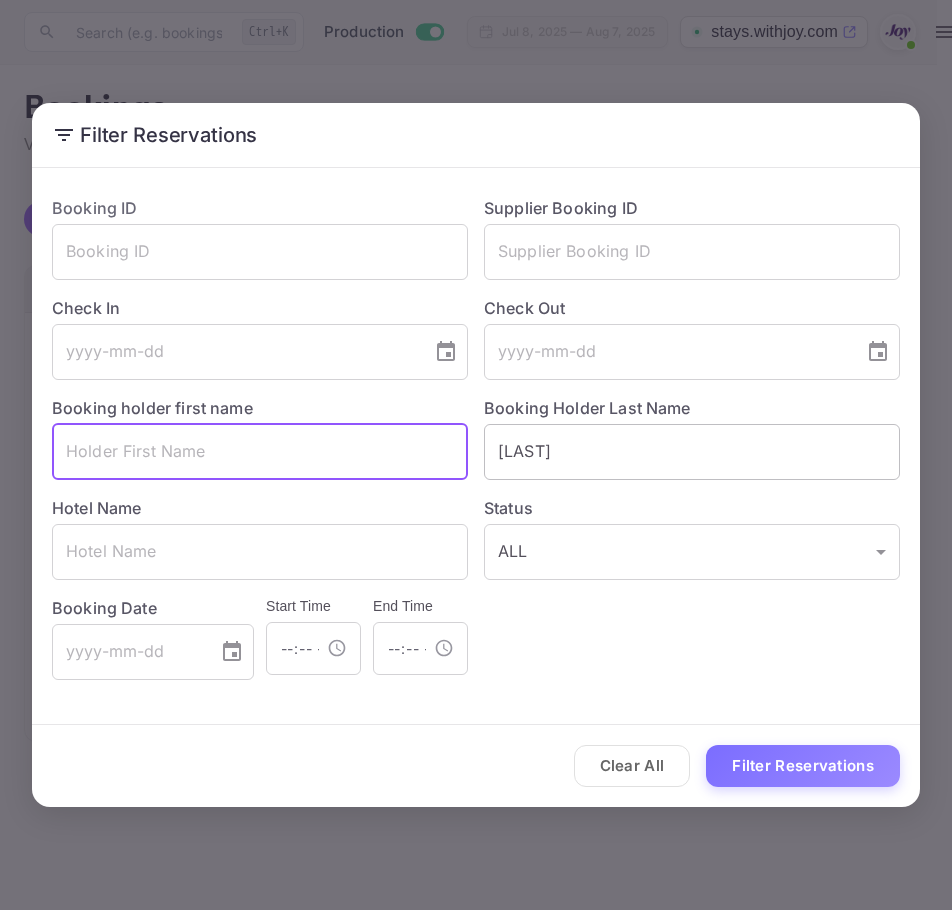 type 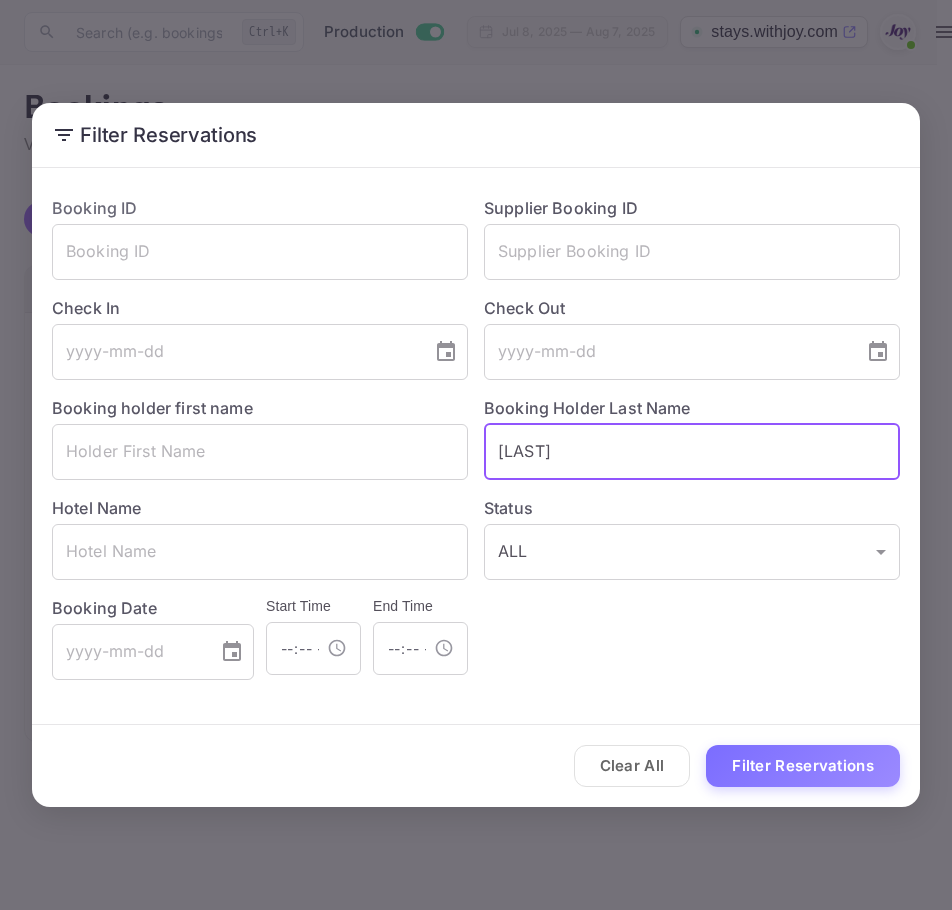 click on "bates" at bounding box center [692, 452] 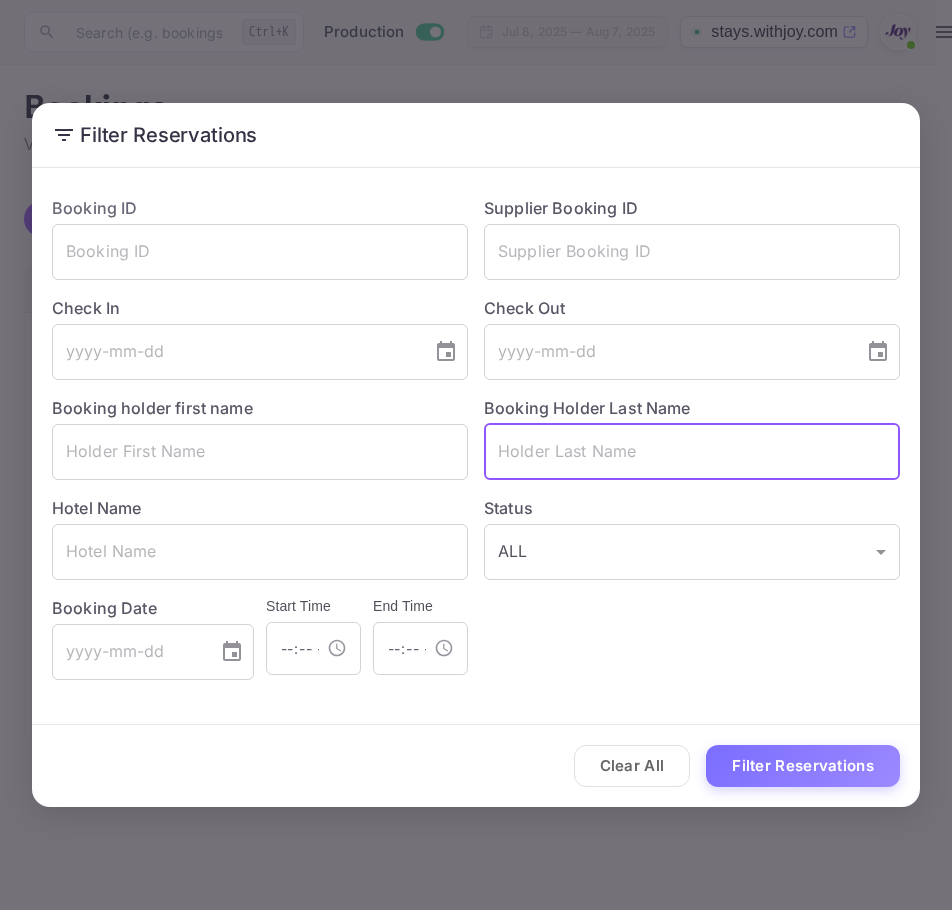 type 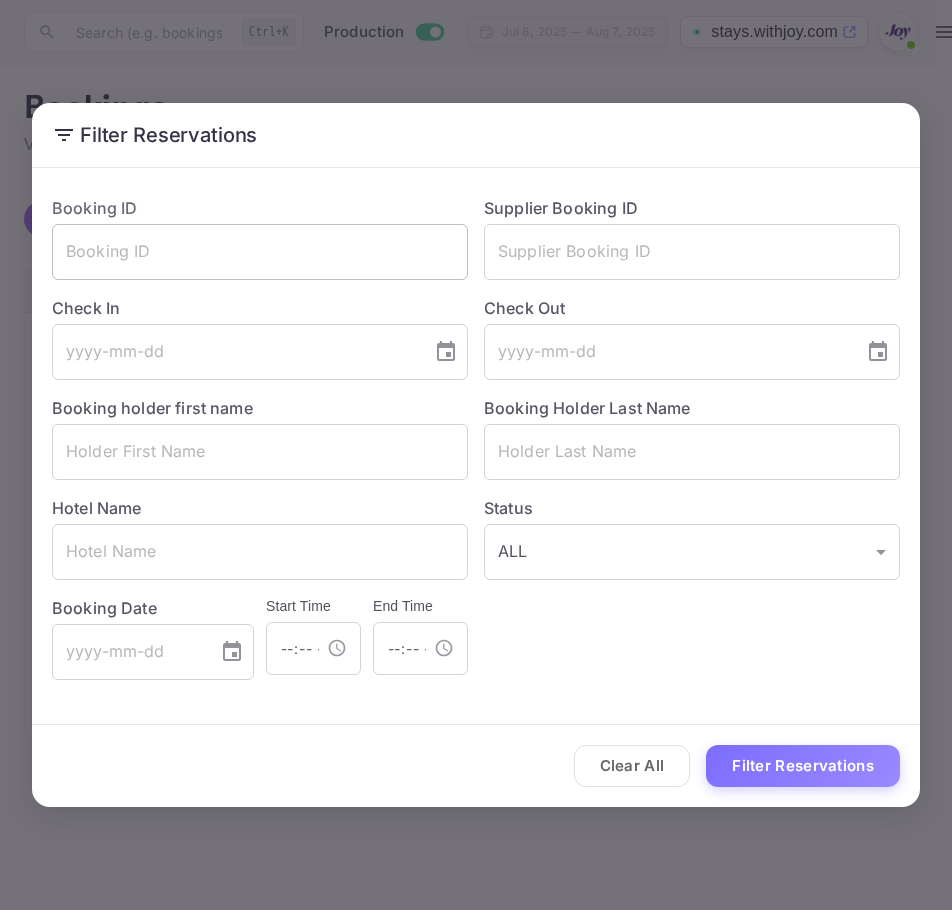 click at bounding box center (260, 252) 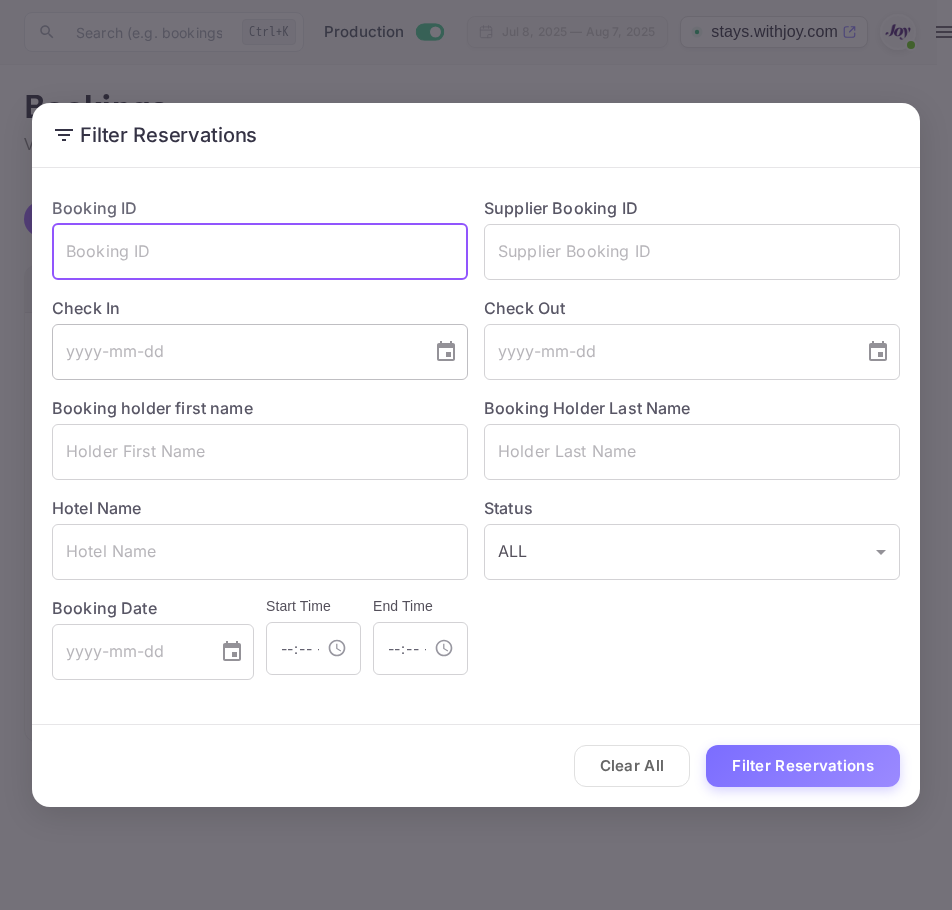 paste on "Jennifer Bates" 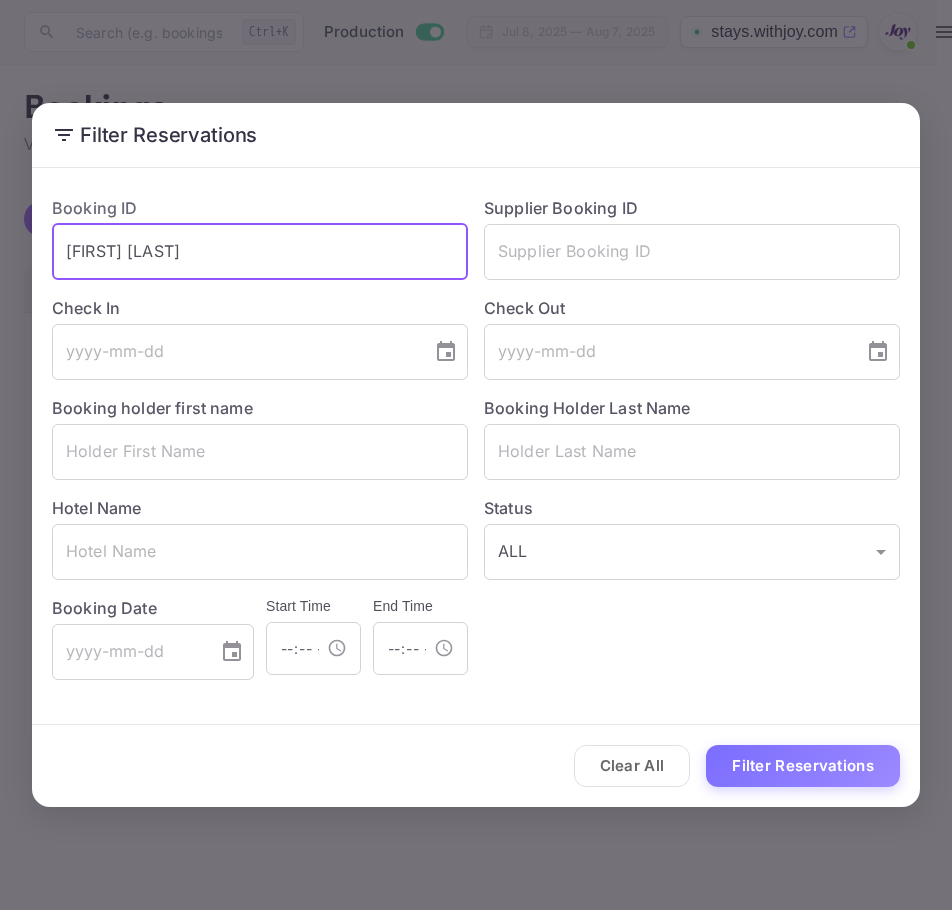 drag, startPoint x: 195, startPoint y: 229, endPoint x: -62, endPoint y: 222, distance: 257.0953 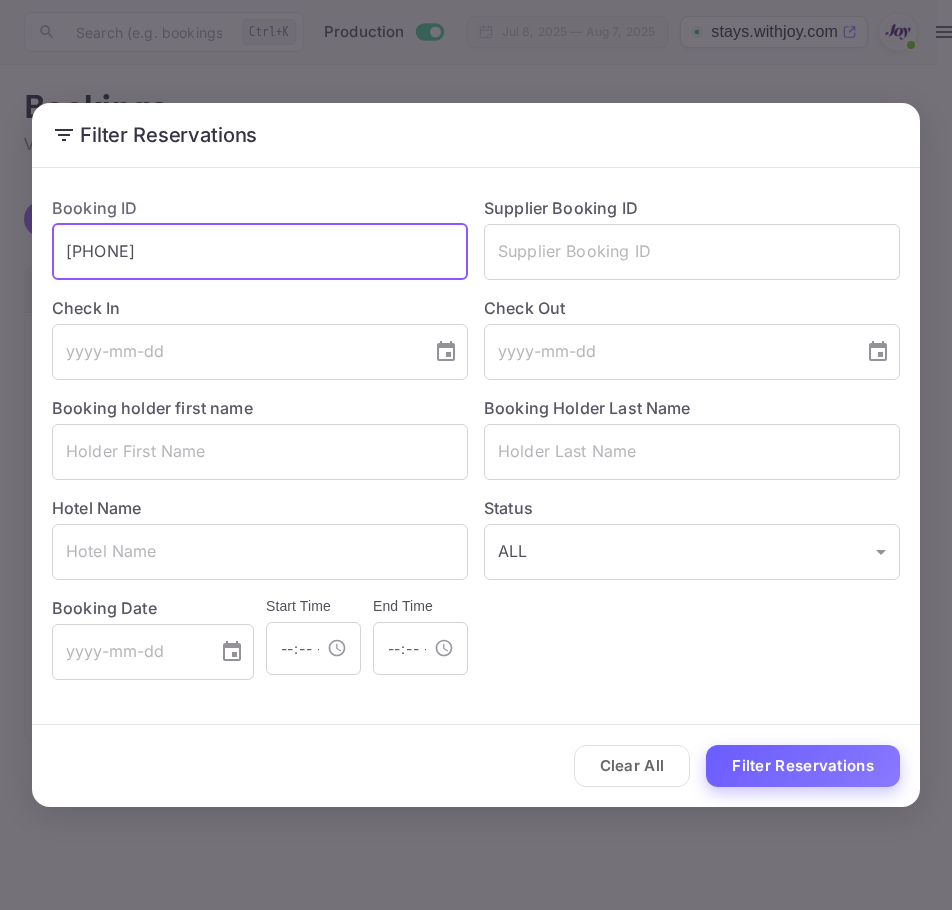 type on "[NUMBER]" 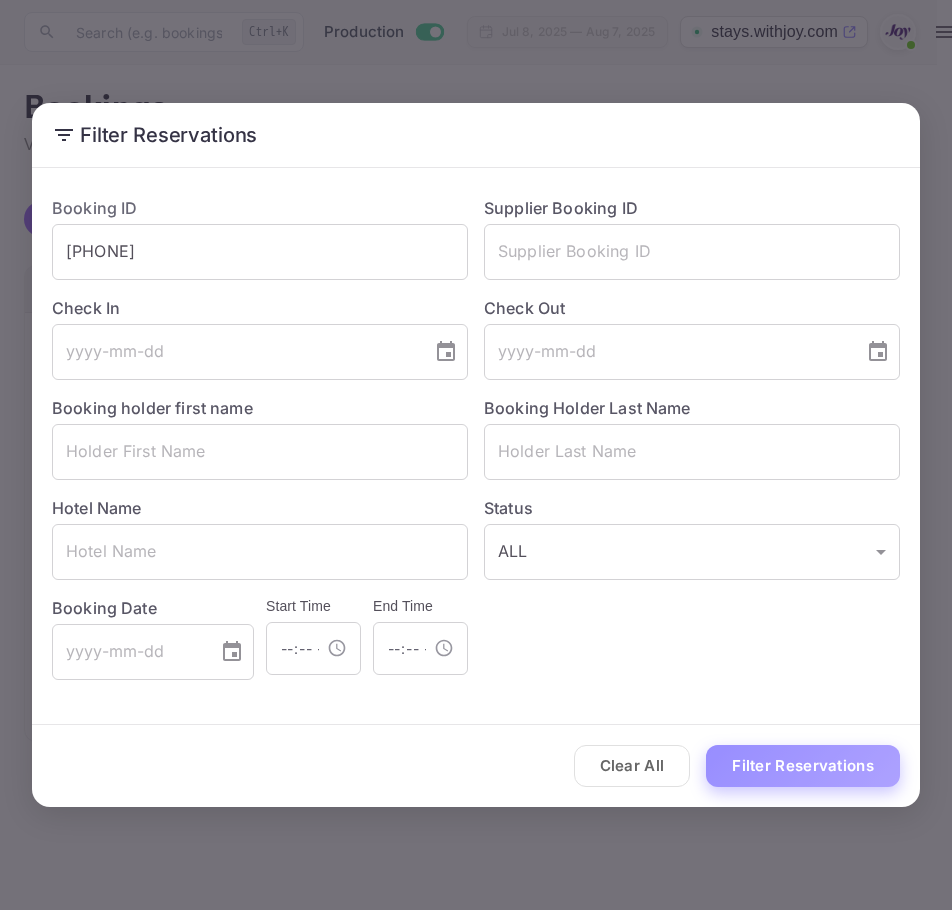 click on "Filter Reservations" at bounding box center (803, 766) 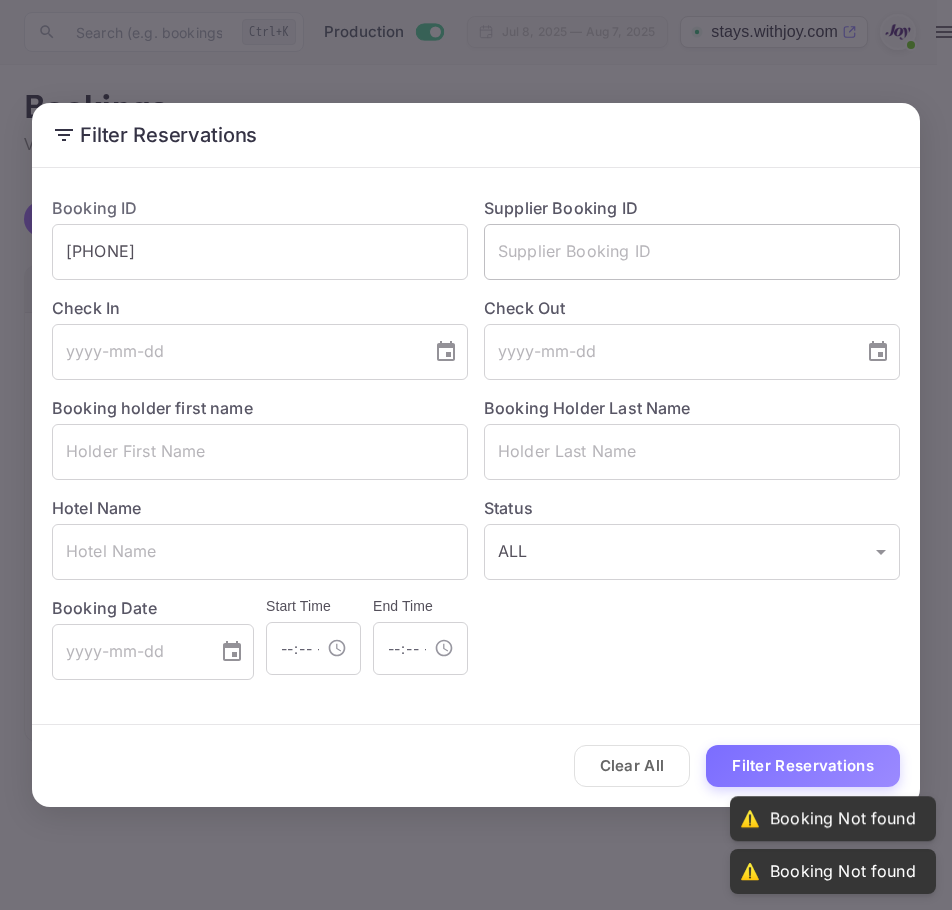 click at bounding box center (692, 252) 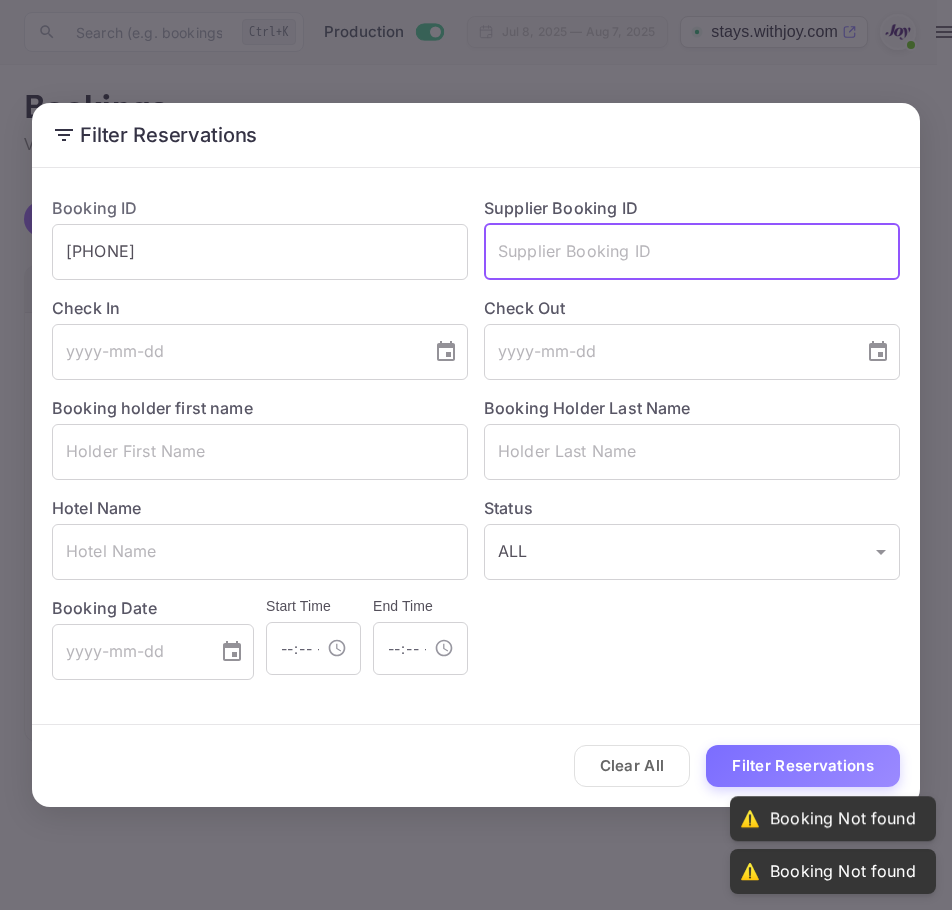paste on "[NUMBER]" 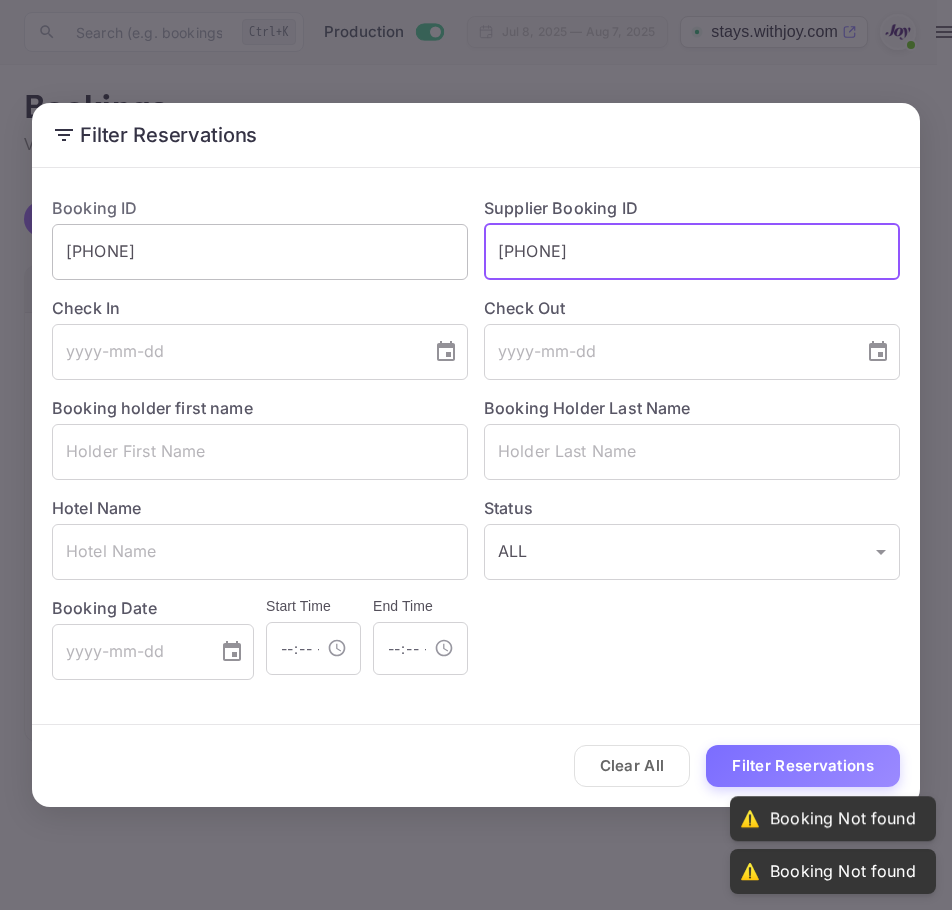 type on "[NUMBER]" 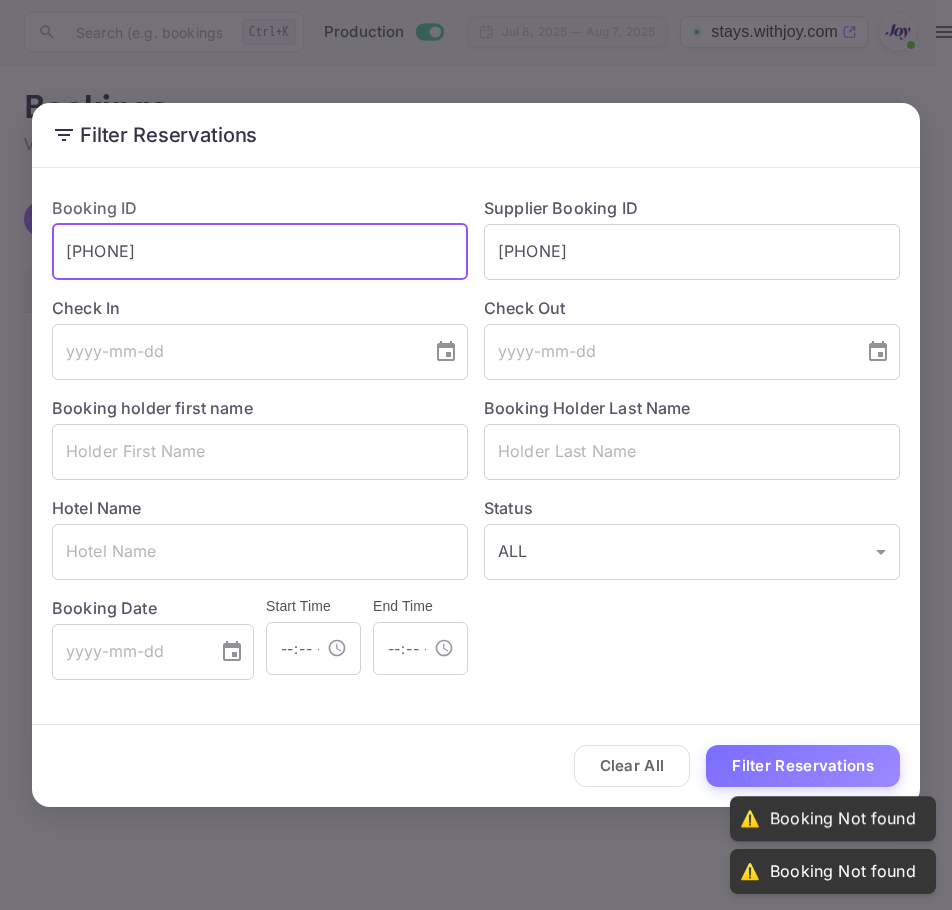 drag, startPoint x: 218, startPoint y: 234, endPoint x: 168, endPoint y: 239, distance: 50.24938 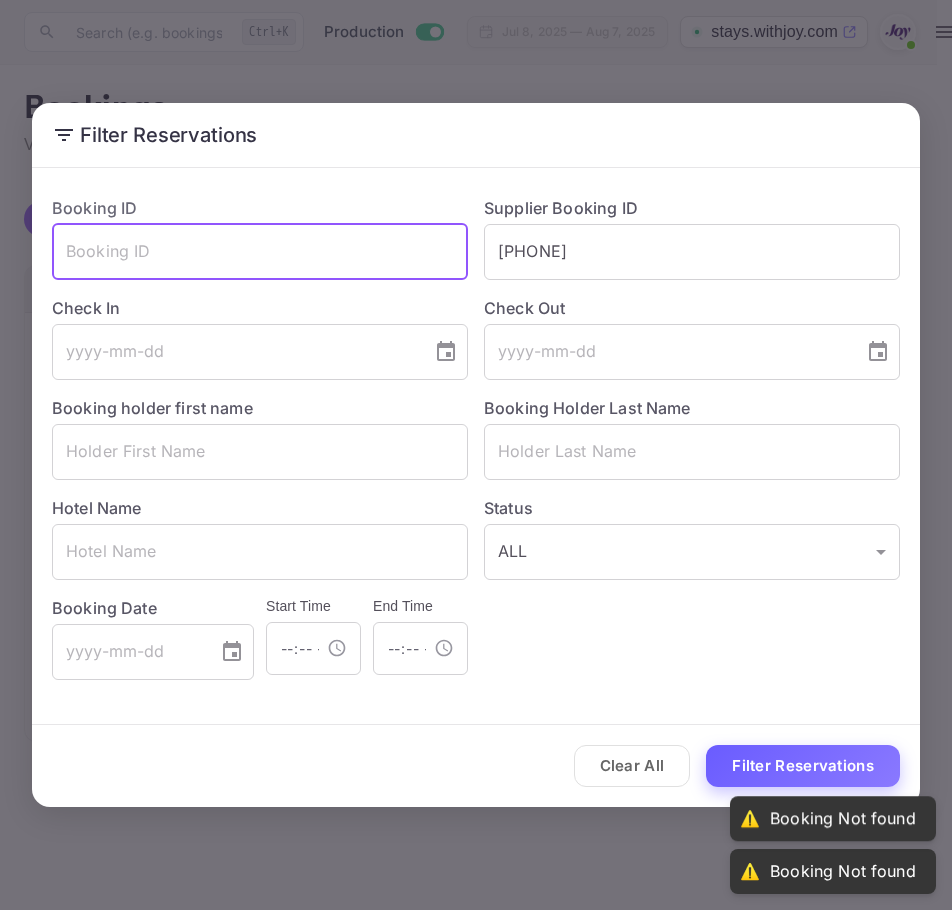 type 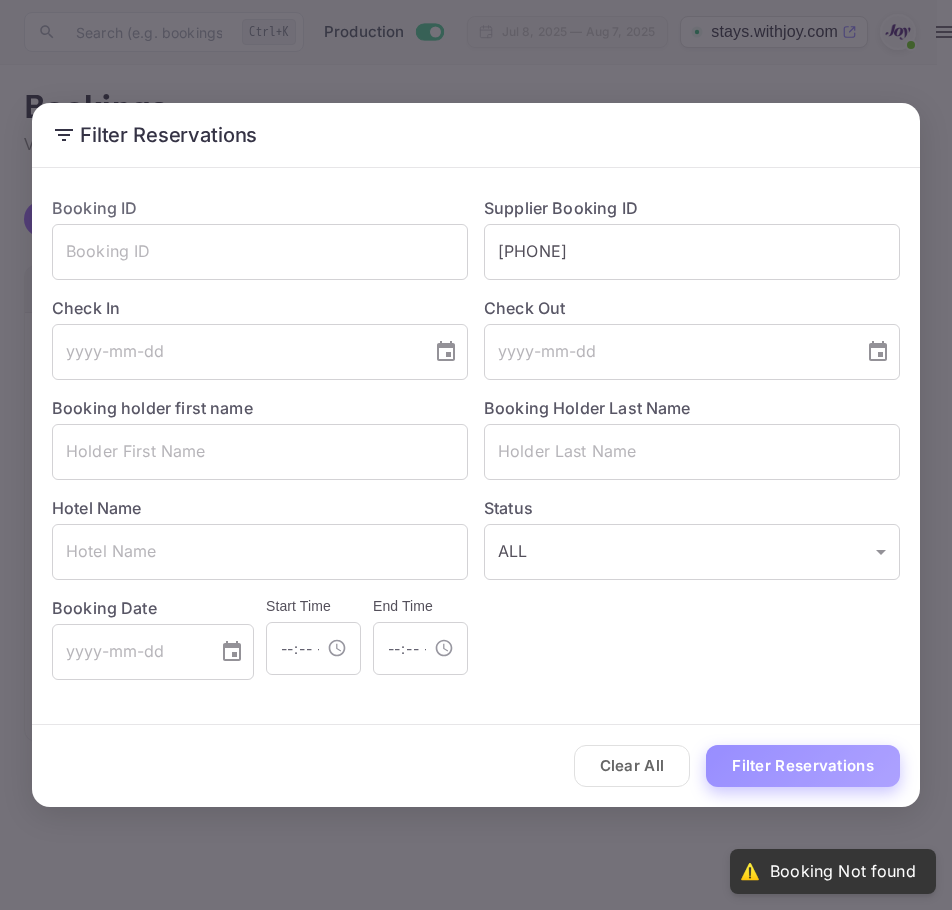 click on "Filter Reservations" at bounding box center [803, 766] 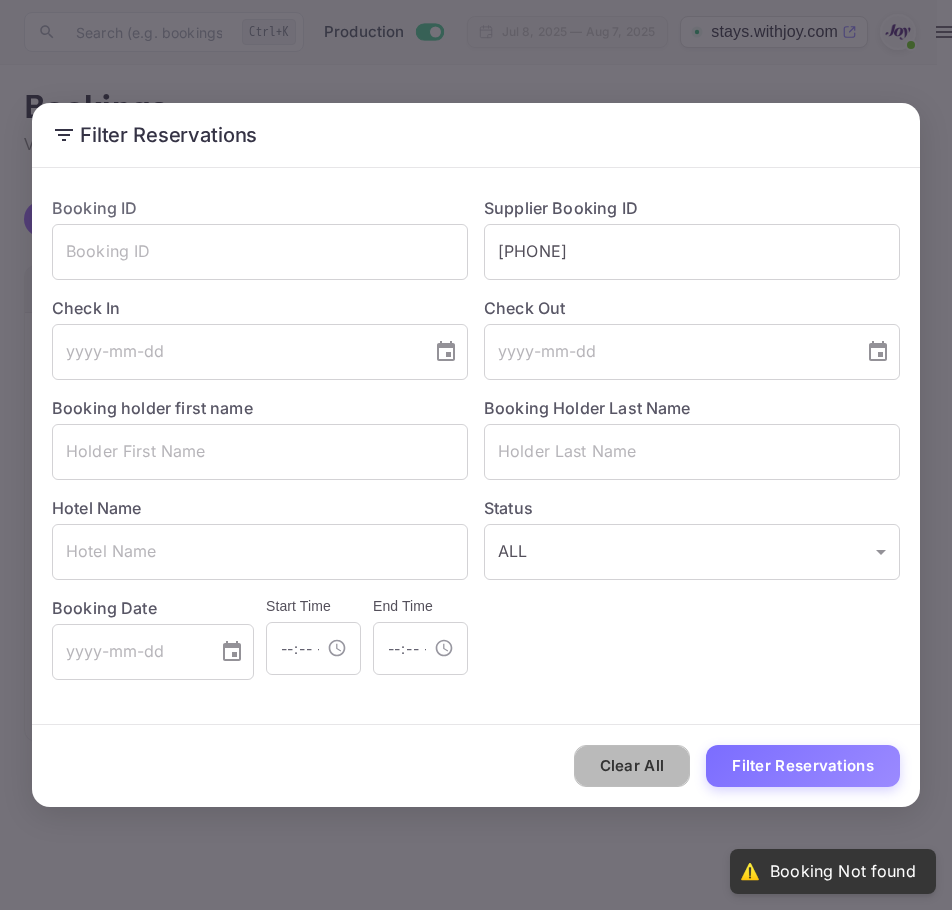 click on "Clear All" at bounding box center [632, 766] 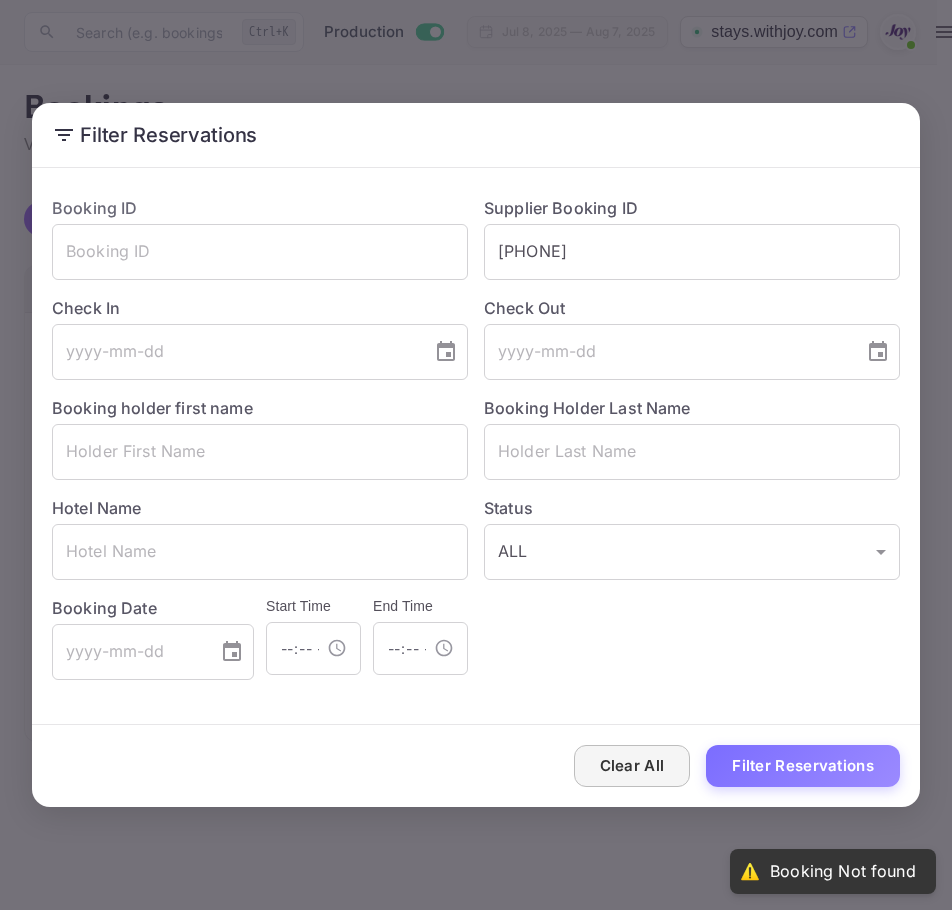 click on "Clear All" at bounding box center (632, 766) 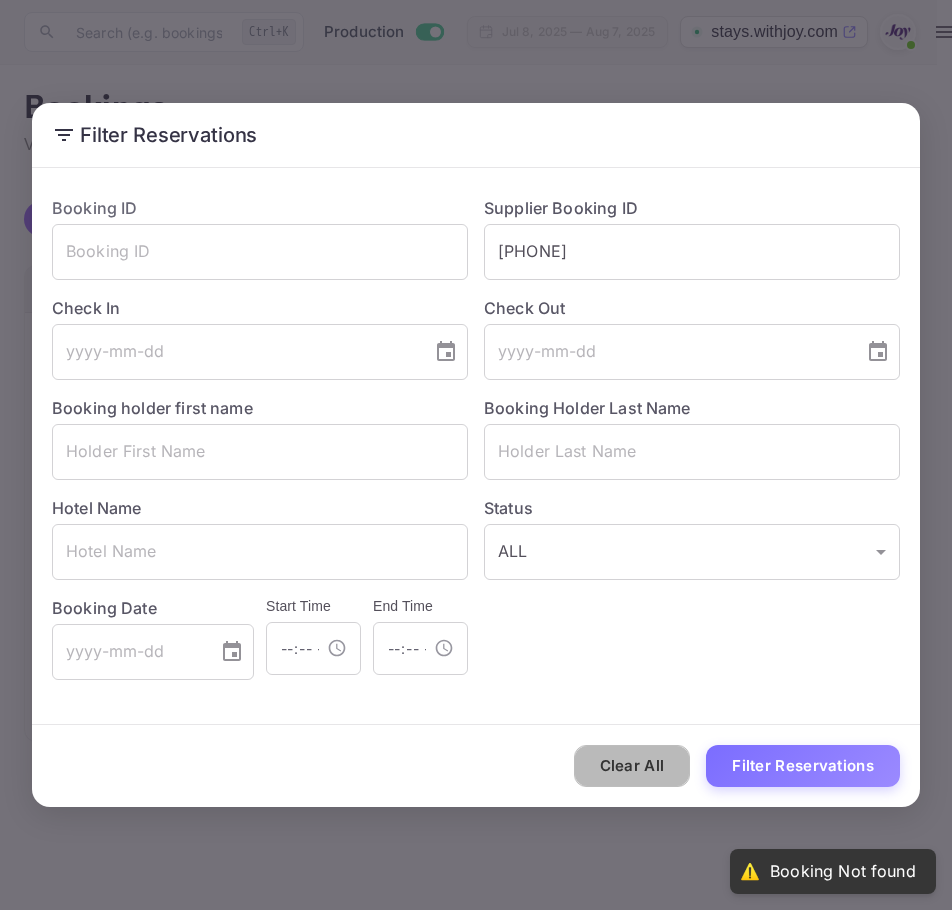 click on "Clear All" at bounding box center [632, 766] 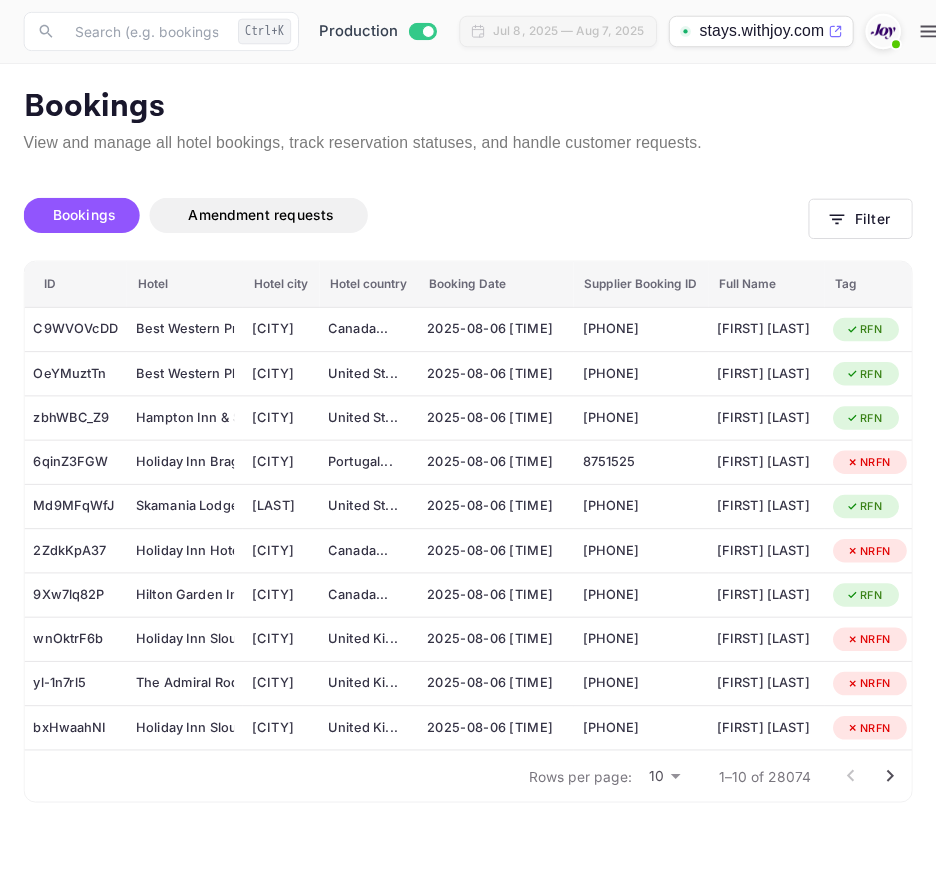 scroll, scrollTop: 0, scrollLeft: 0, axis: both 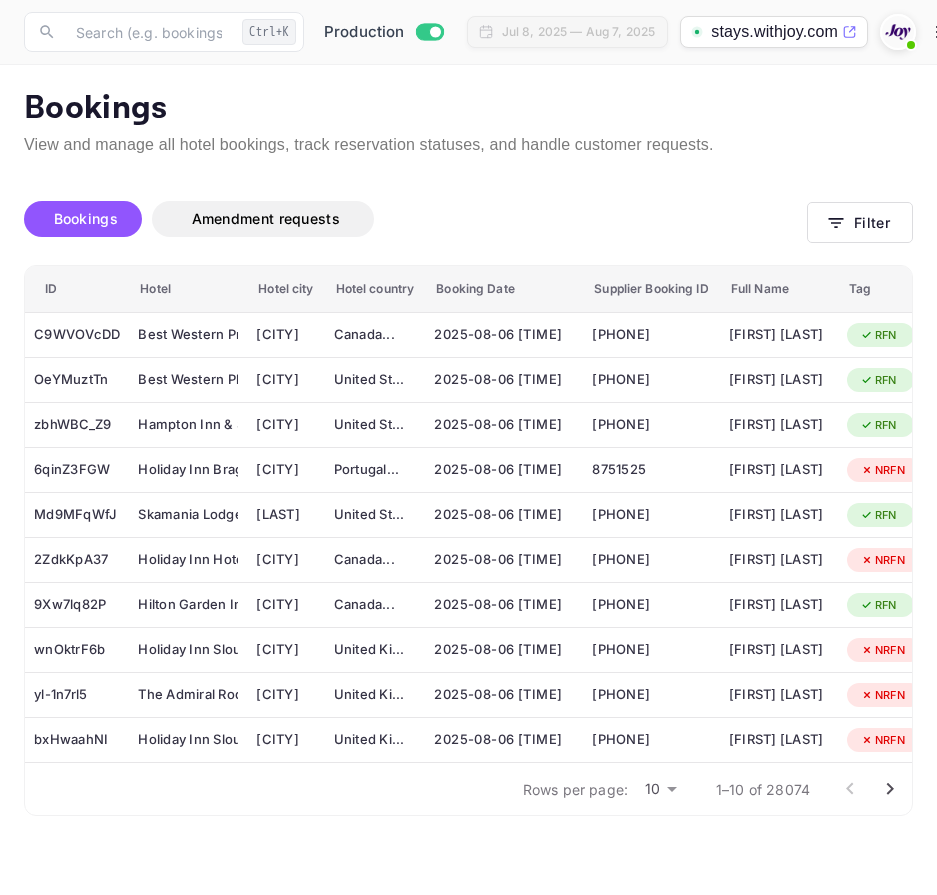 click at bounding box center (898, 32) 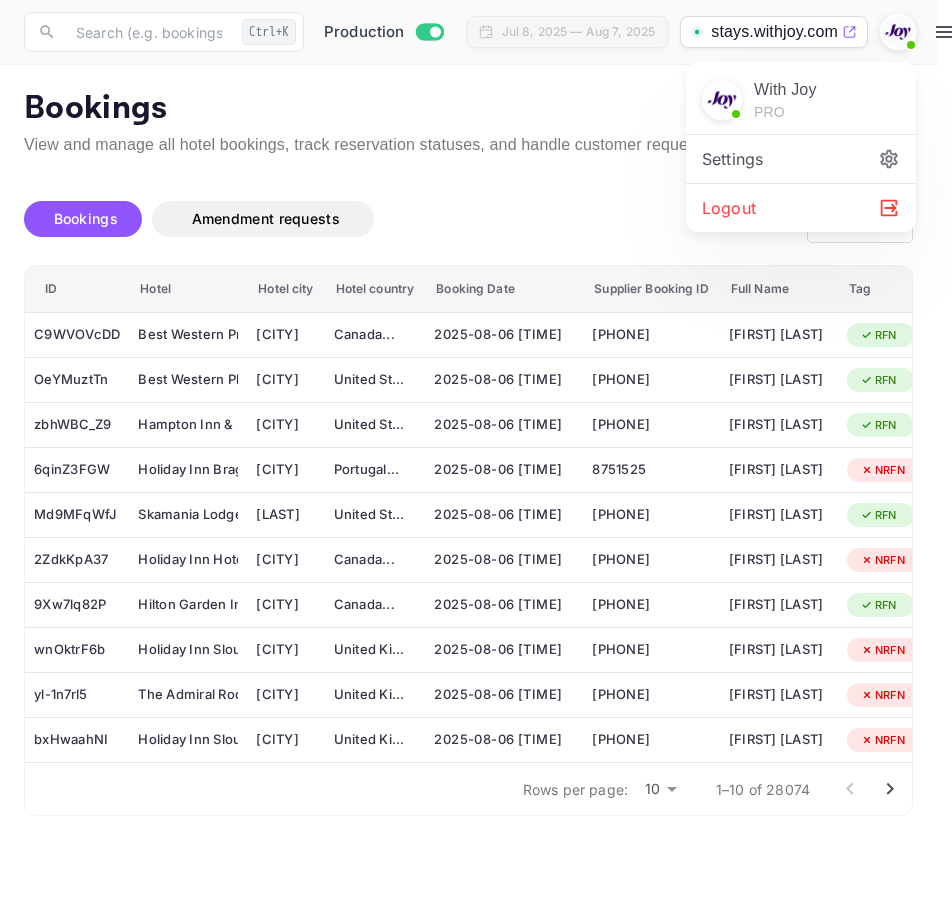 click on "Logout" at bounding box center (801, 208) 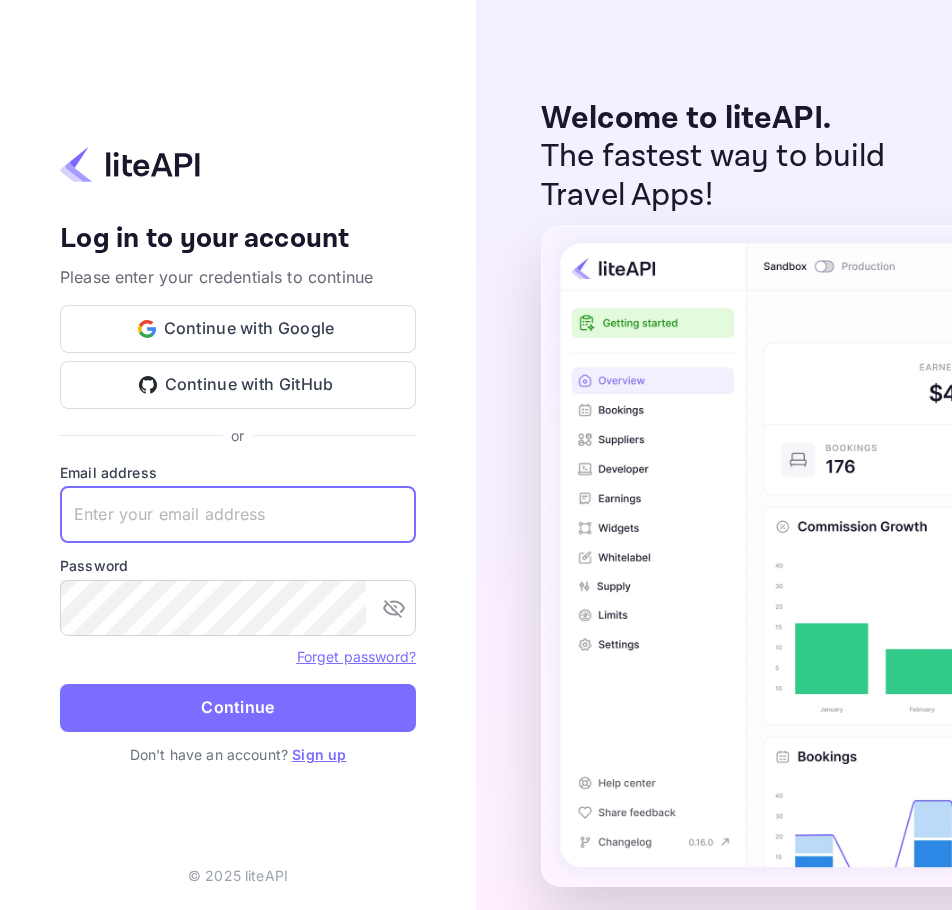 click at bounding box center [238, 515] 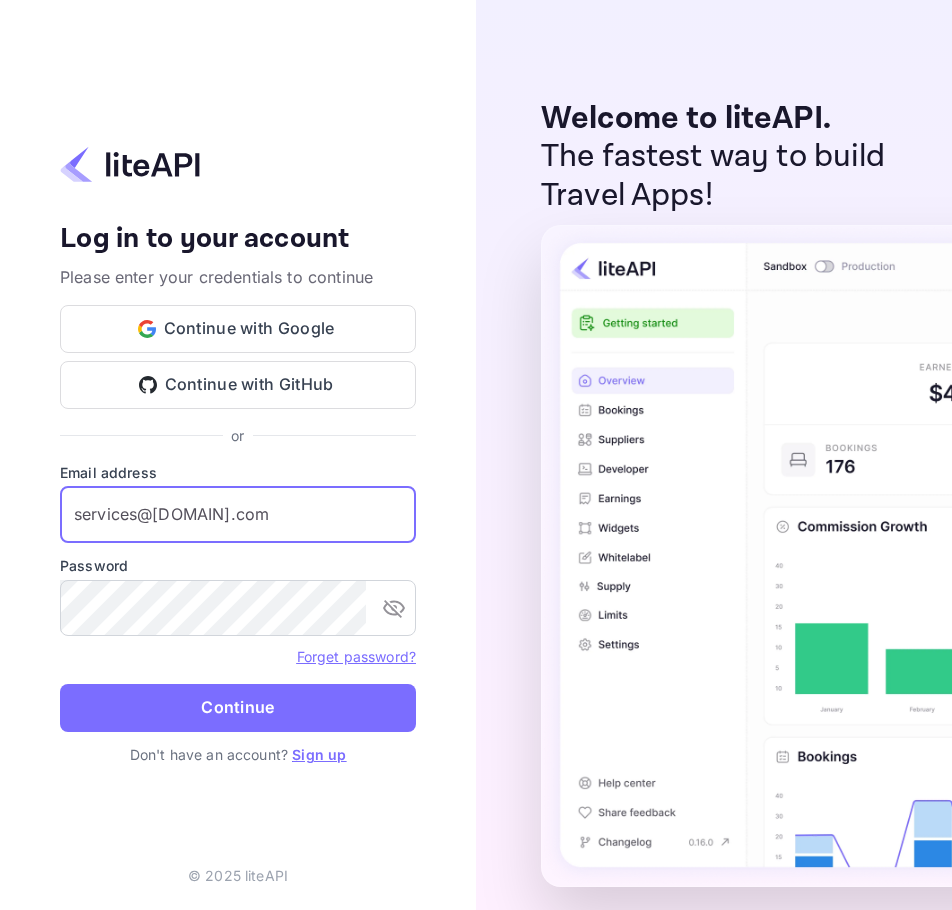type on "services@withjoy.com" 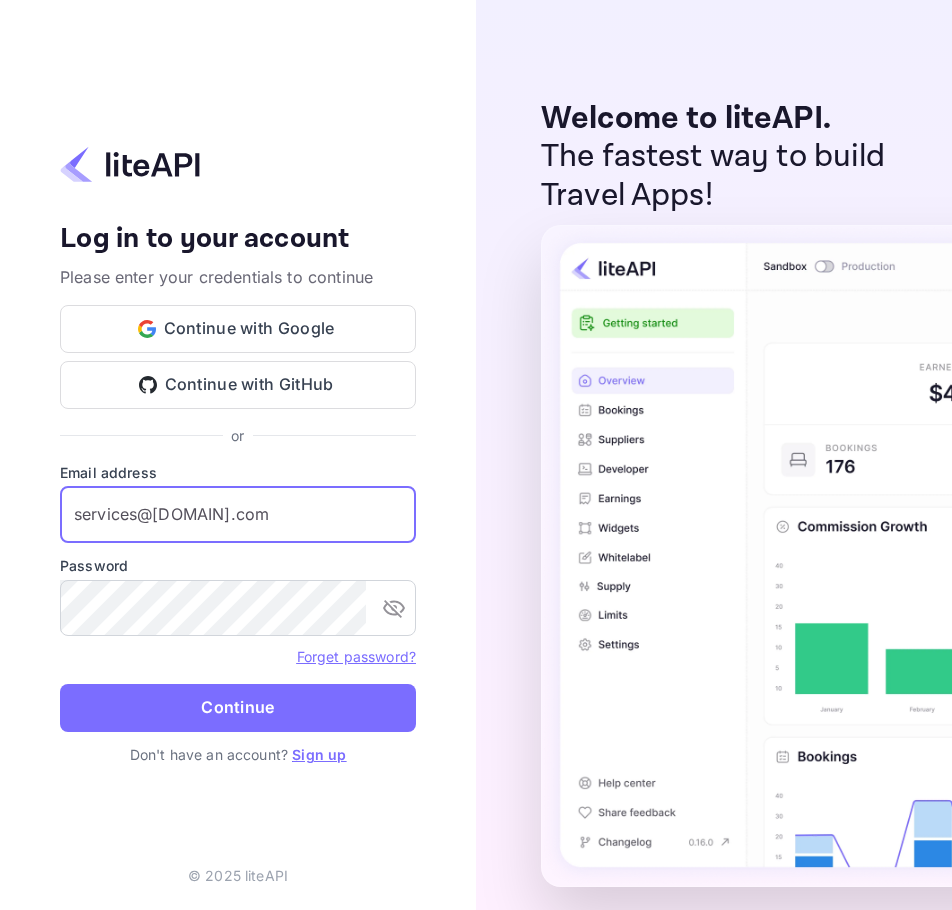 click on "Password" at bounding box center (238, 565) 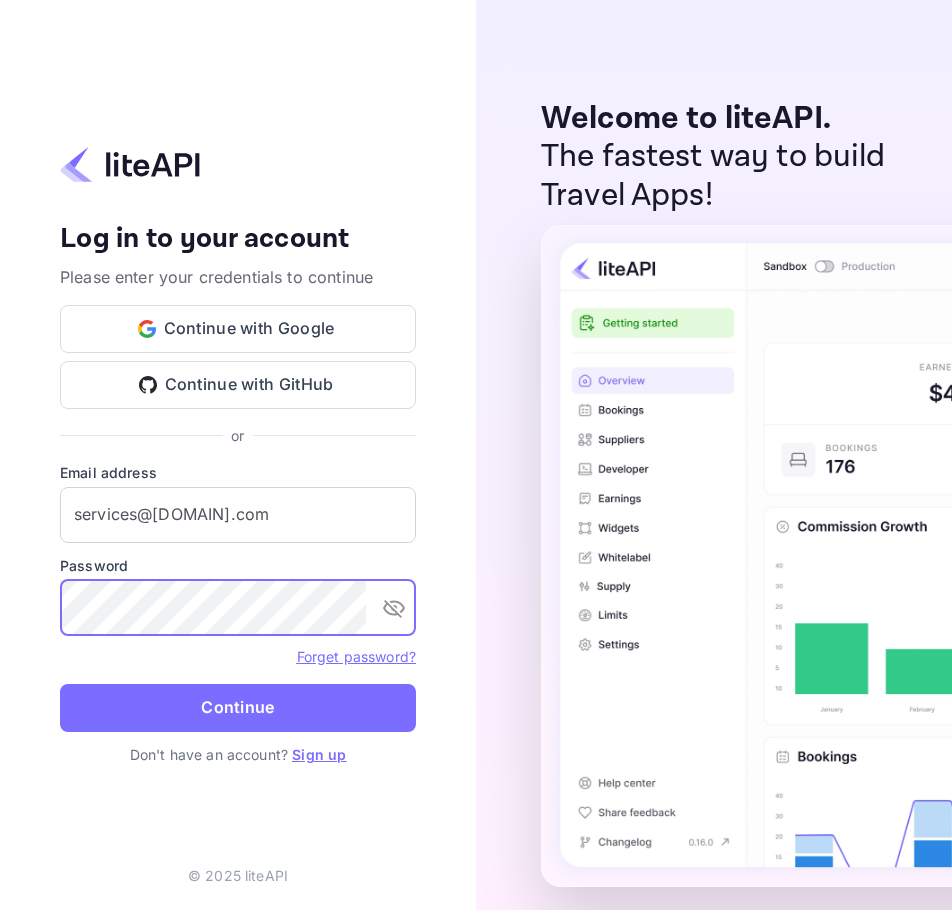 click on "Continue" at bounding box center (238, 708) 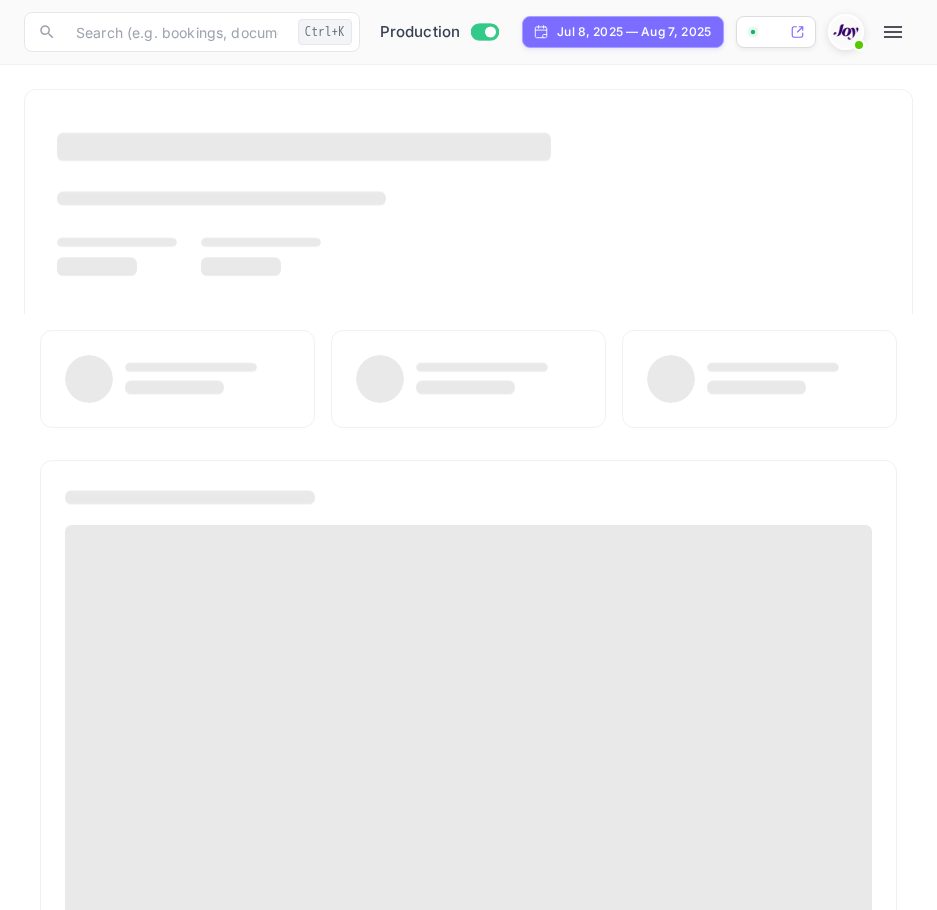scroll, scrollTop: 0, scrollLeft: 0, axis: both 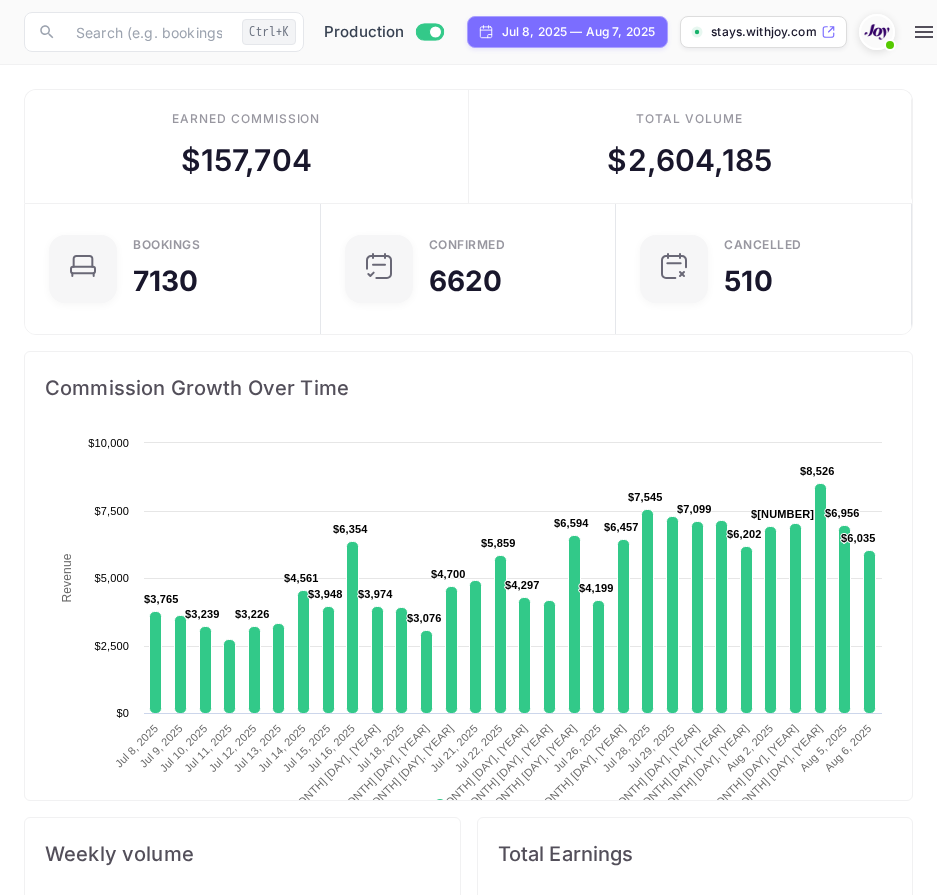 click 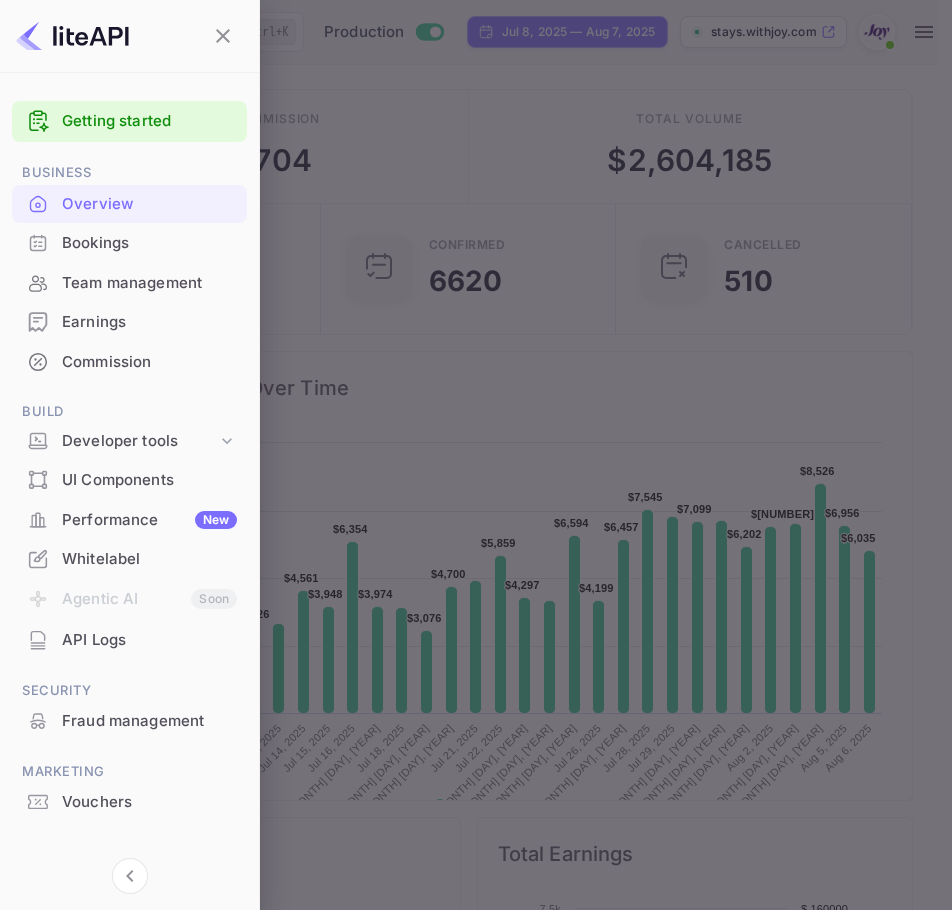click on "Bookings" at bounding box center [149, 243] 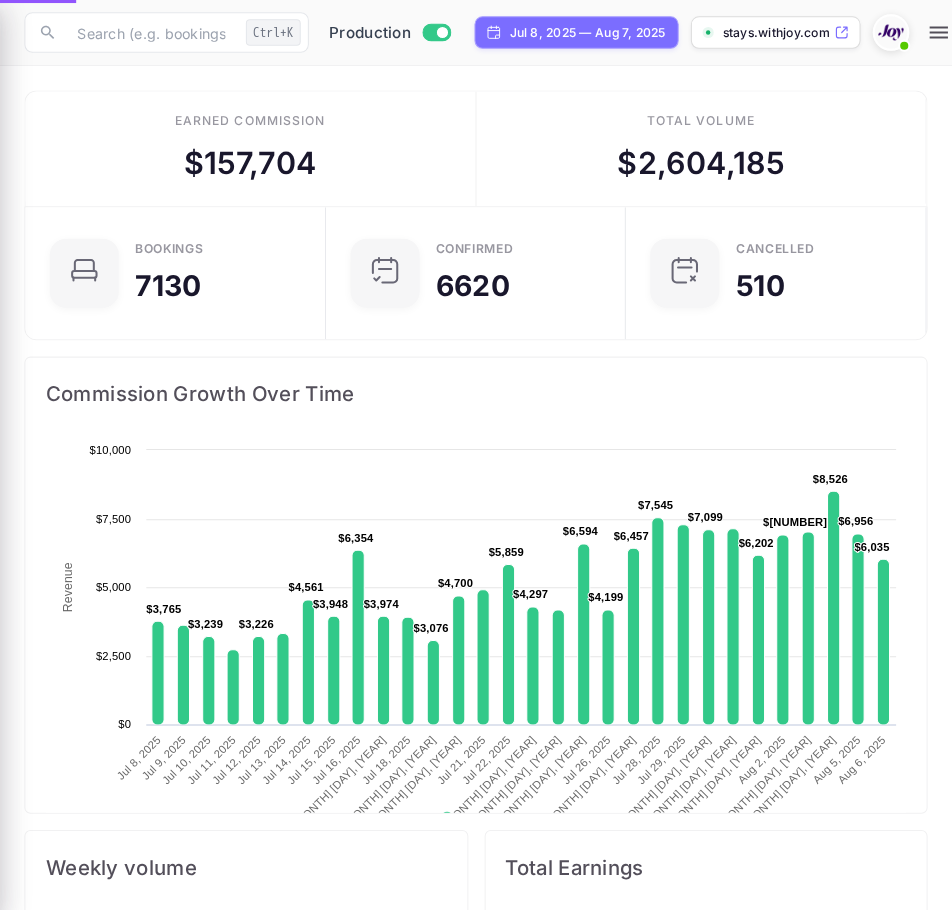 scroll, scrollTop: 16, scrollLeft: 16, axis: both 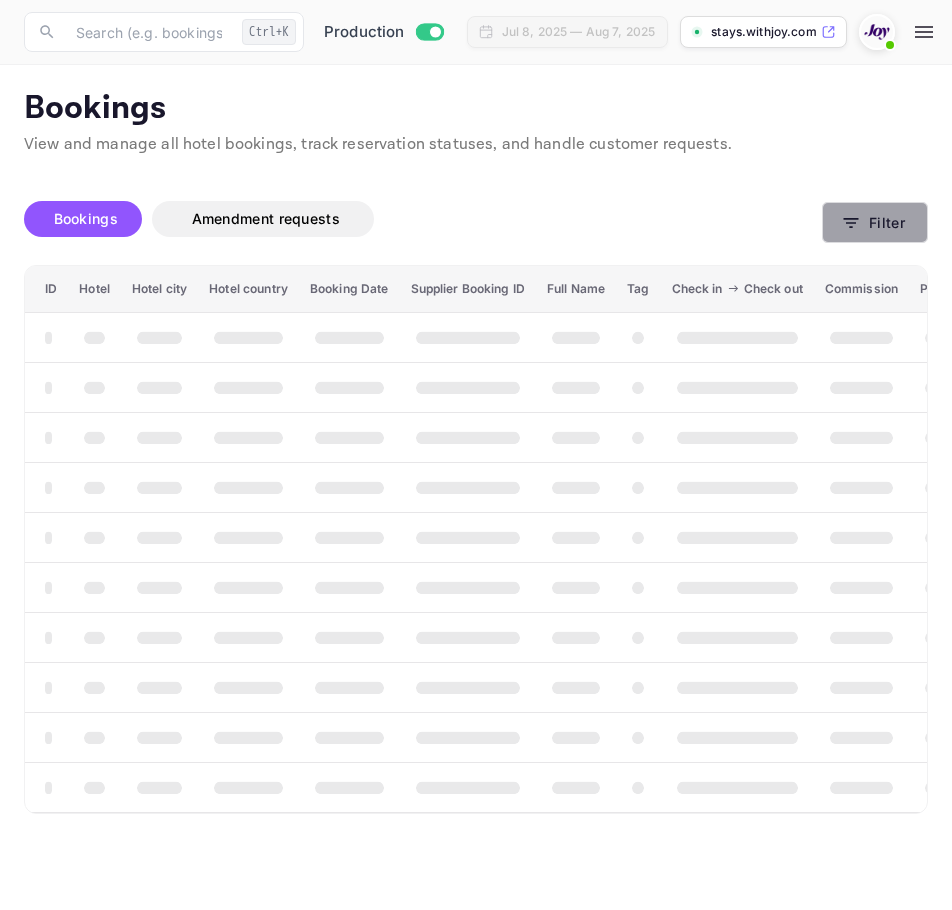 click on "Filter" at bounding box center [875, 222] 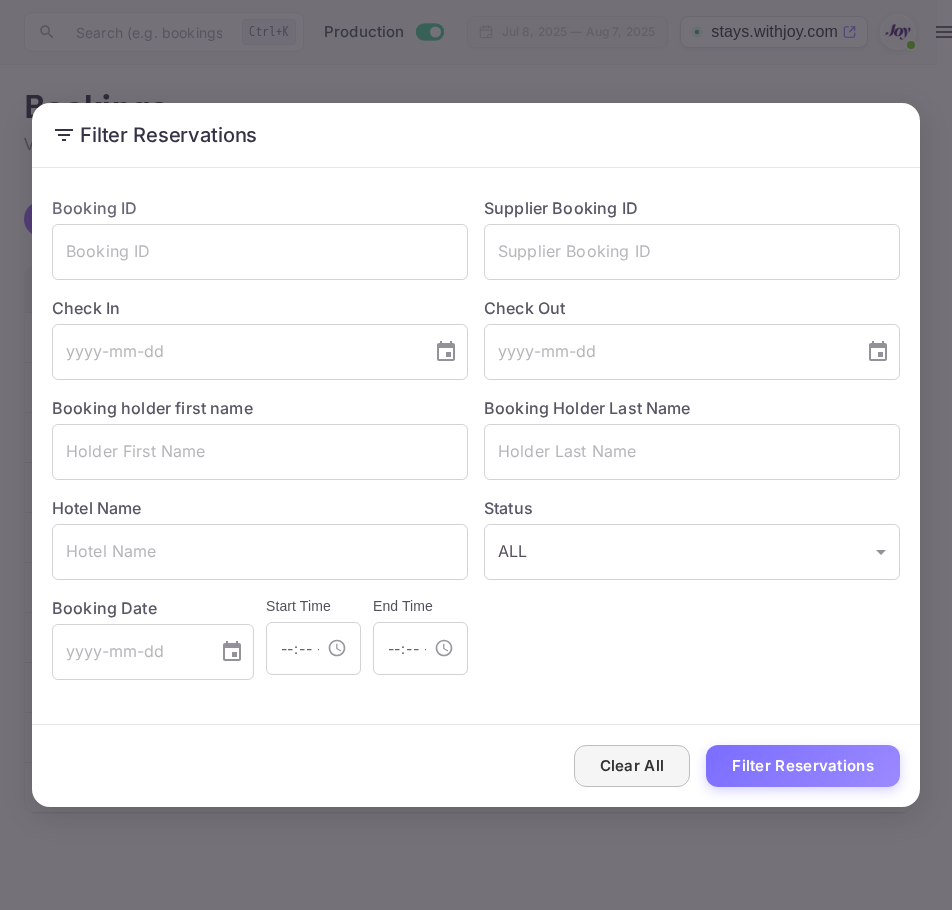 click on "Clear All" at bounding box center (632, 766) 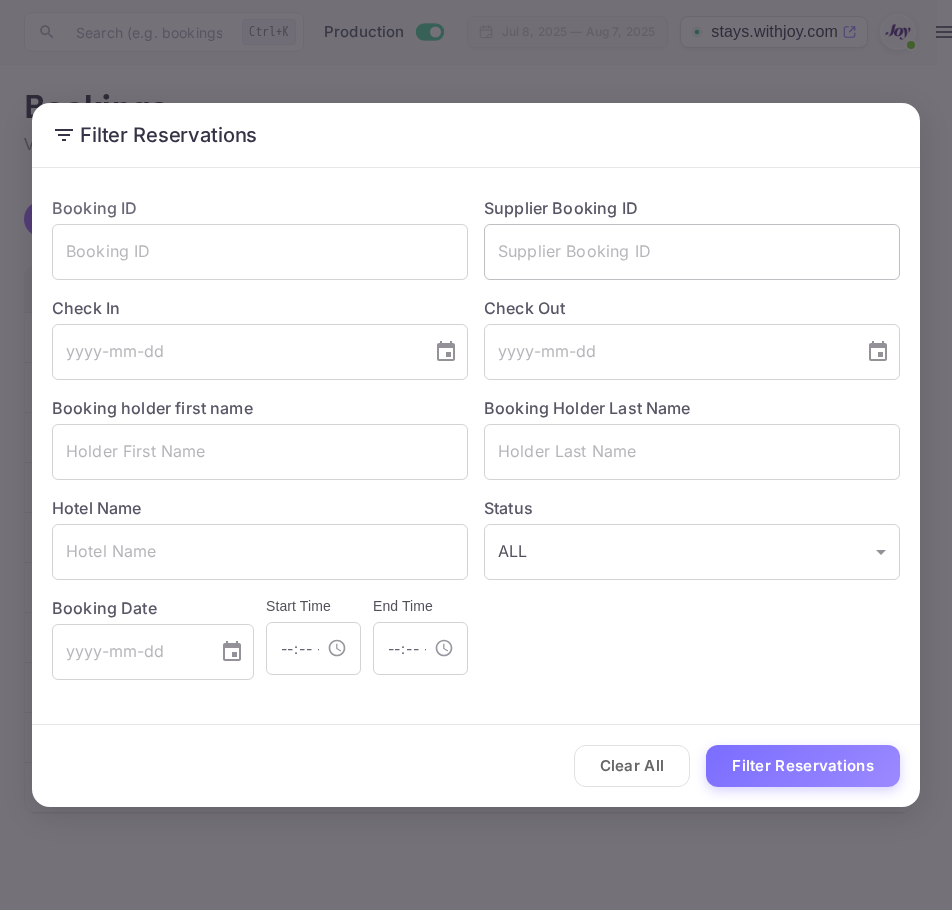 click at bounding box center [692, 252] 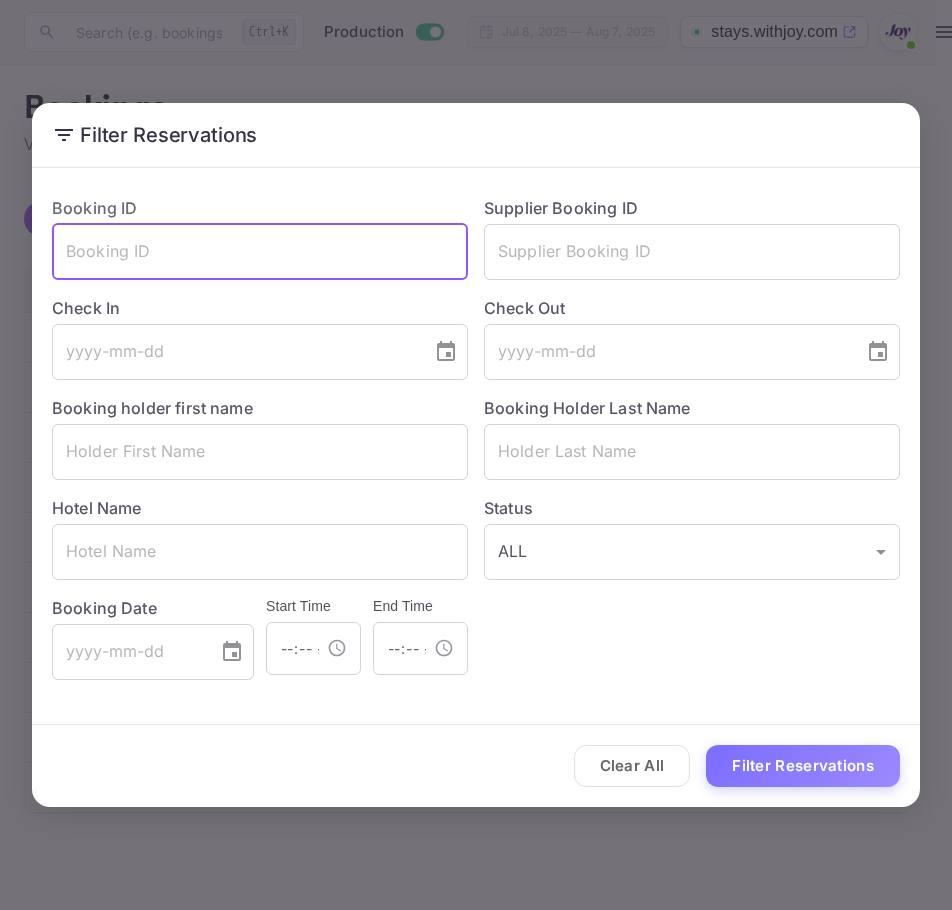 click at bounding box center (260, 252) 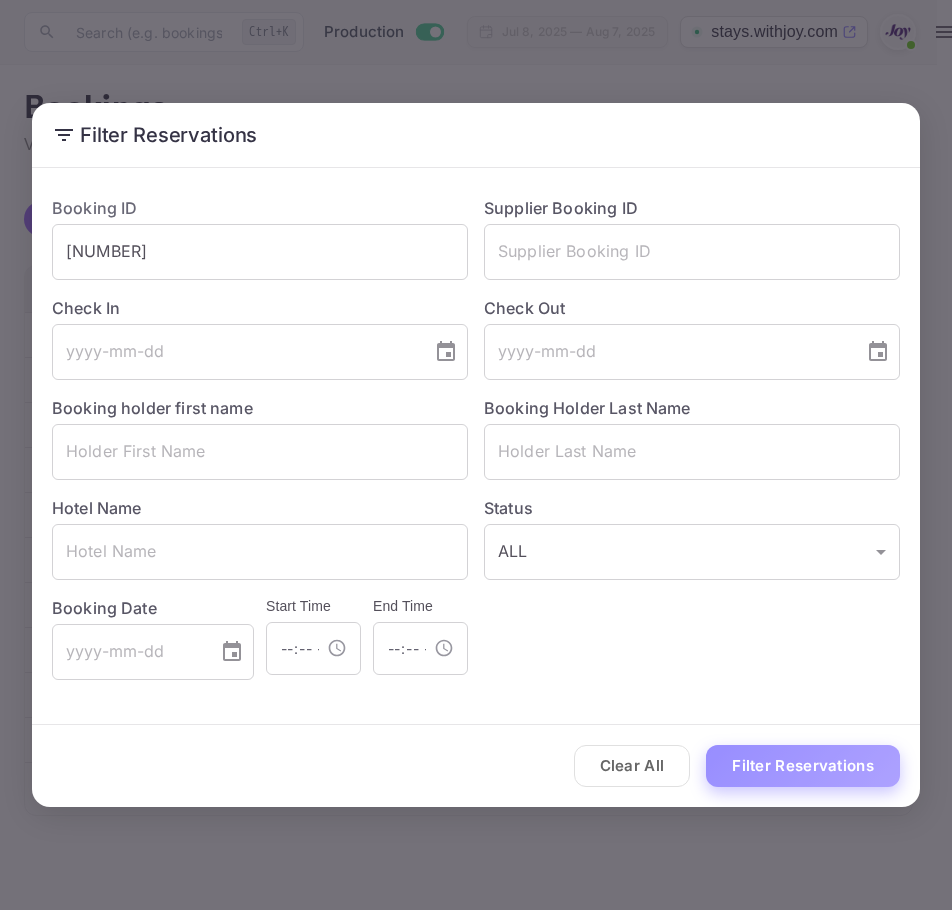 click on "Filter Reservations" at bounding box center (803, 766) 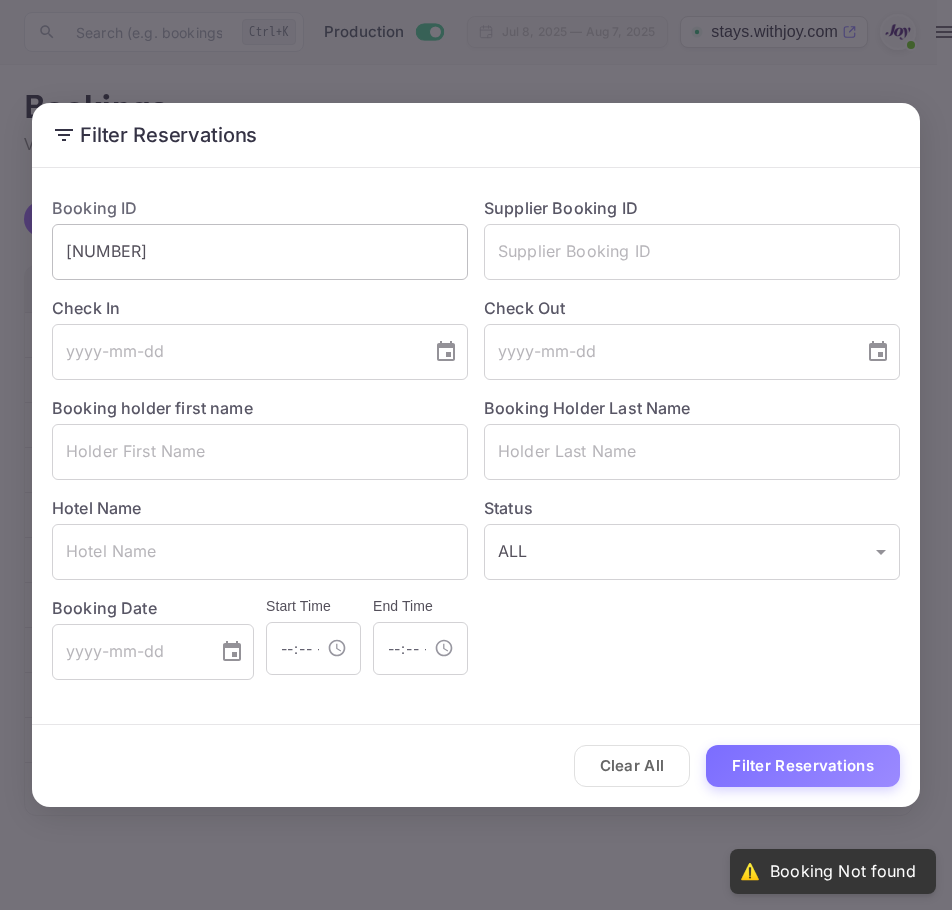 drag, startPoint x: 170, startPoint y: 257, endPoint x: 124, endPoint y: 253, distance: 46.173584 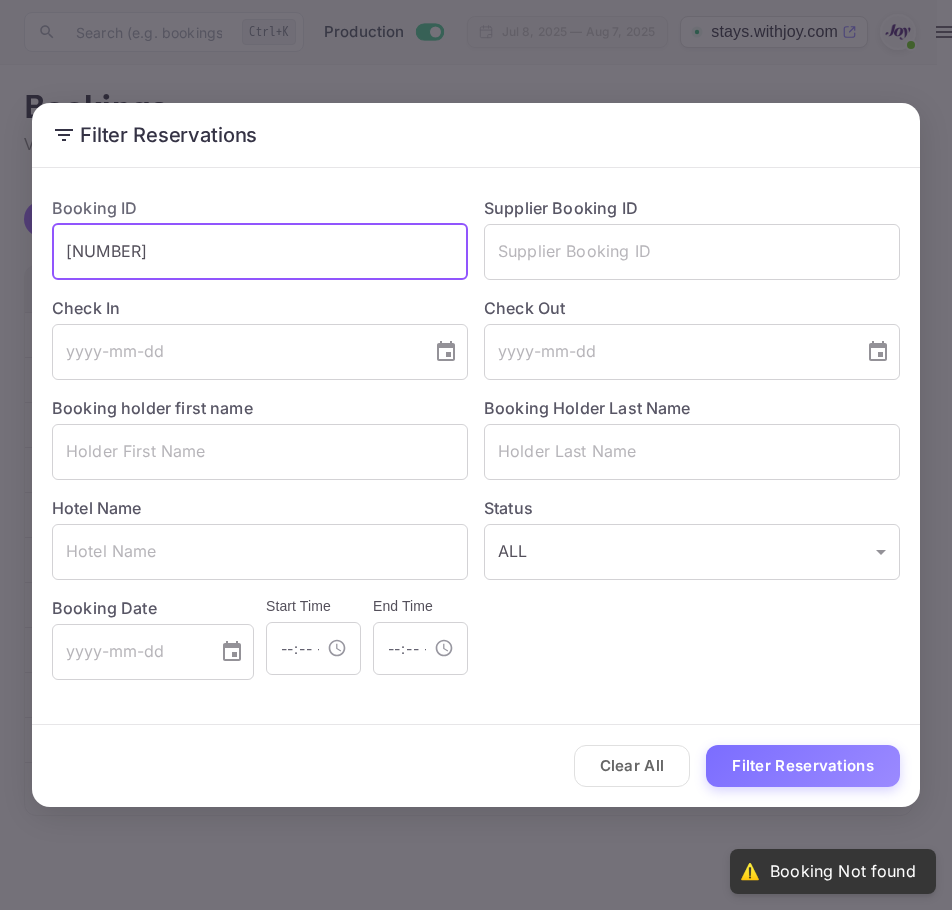 type on "[NUMBER]" 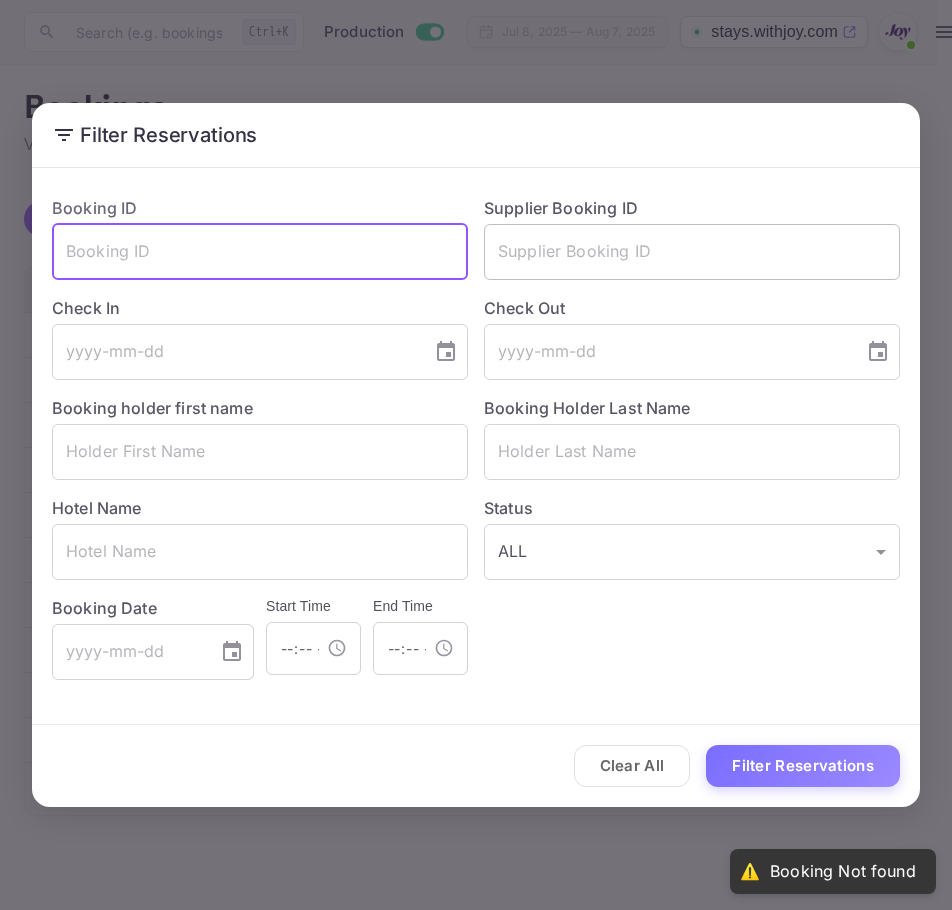 type 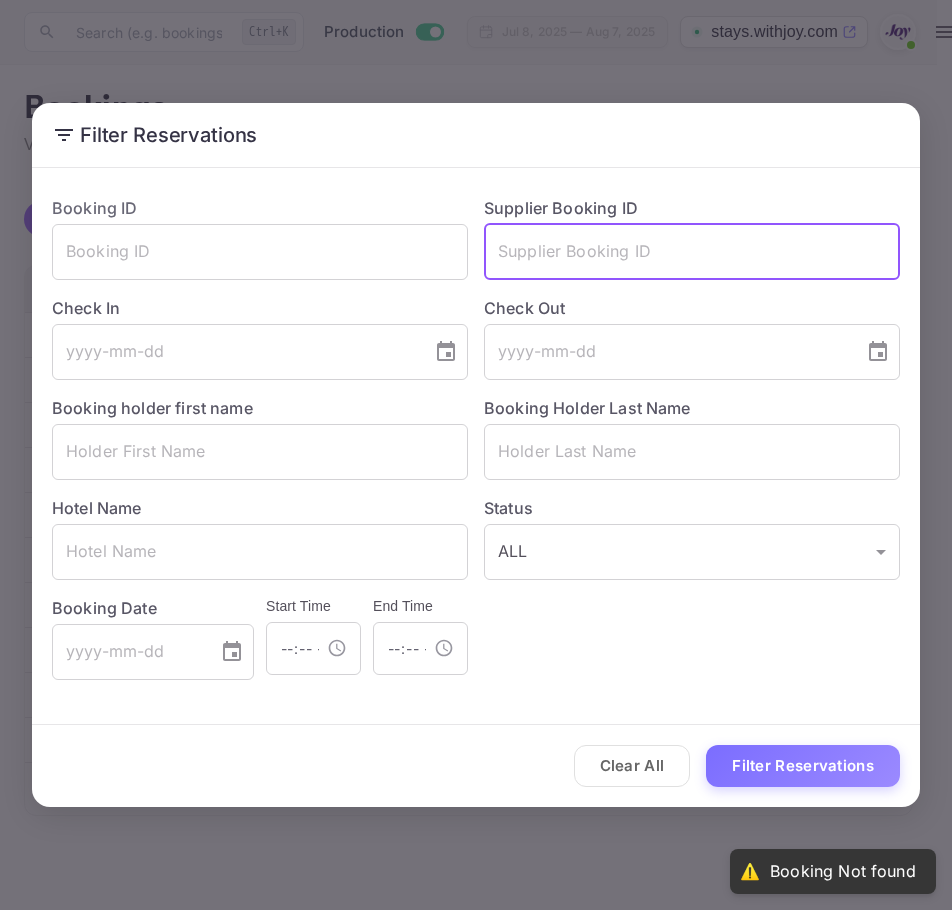 paste on "[NUMBER]" 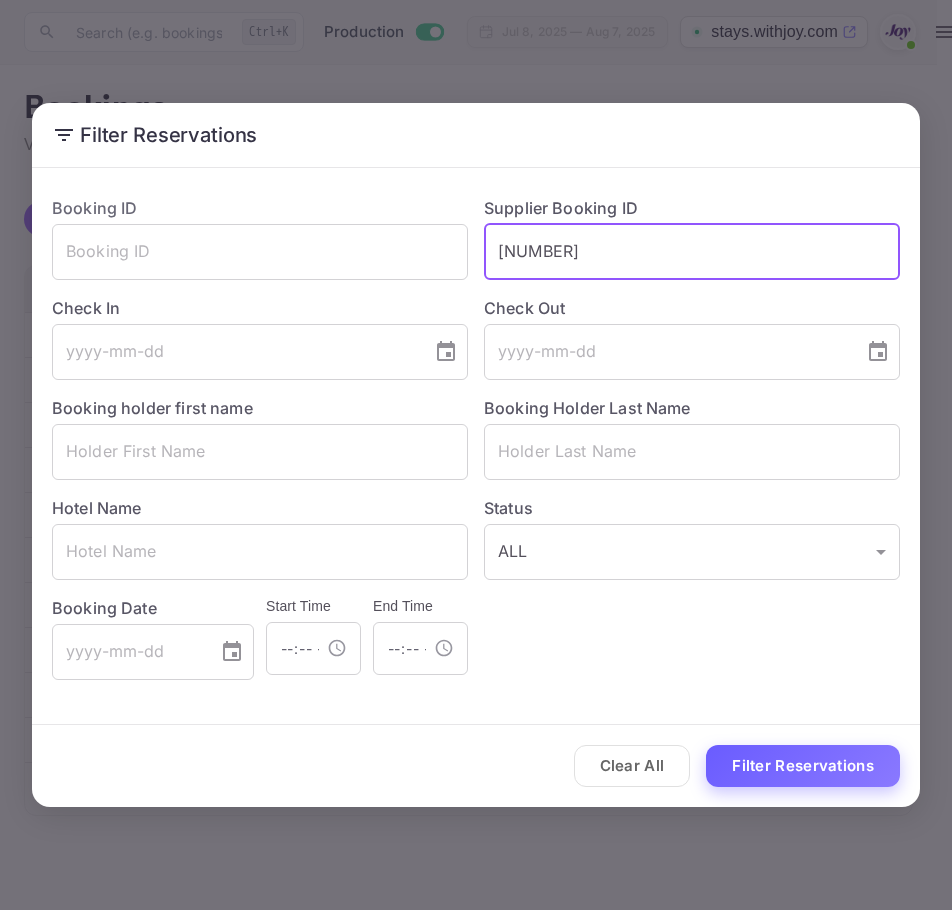 type on "[NUMBER]" 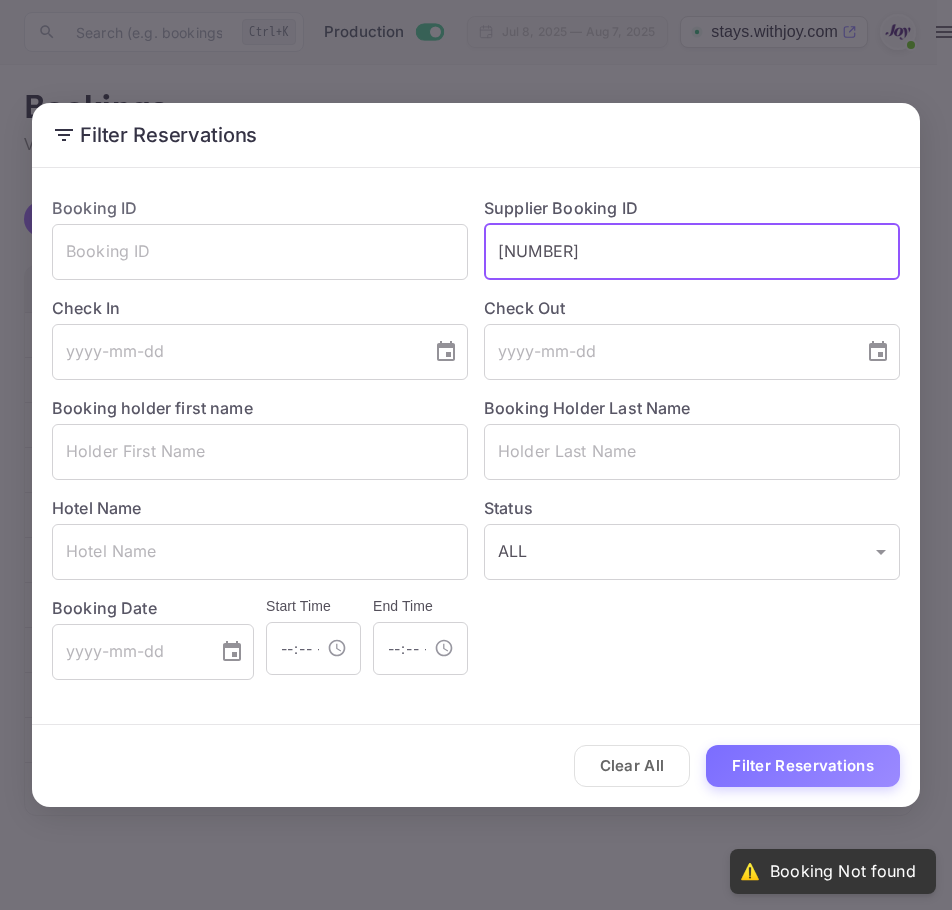 drag, startPoint x: 643, startPoint y: 250, endPoint x: 108, endPoint y: 186, distance: 538.81445 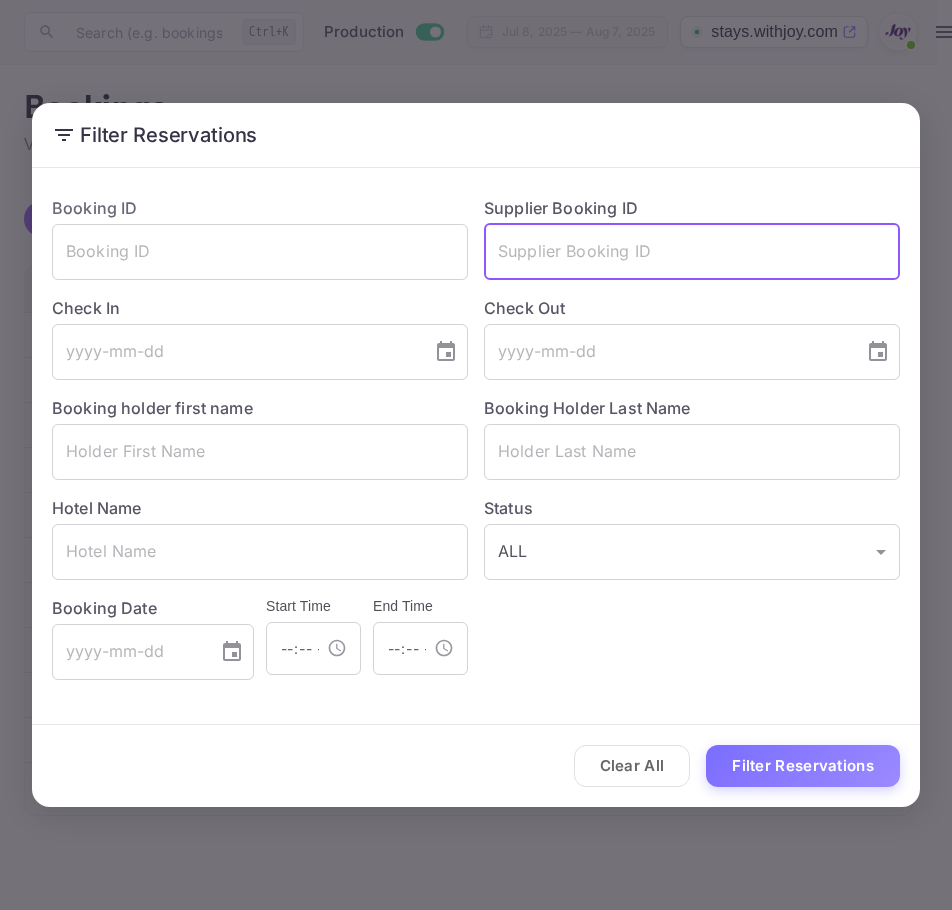 type 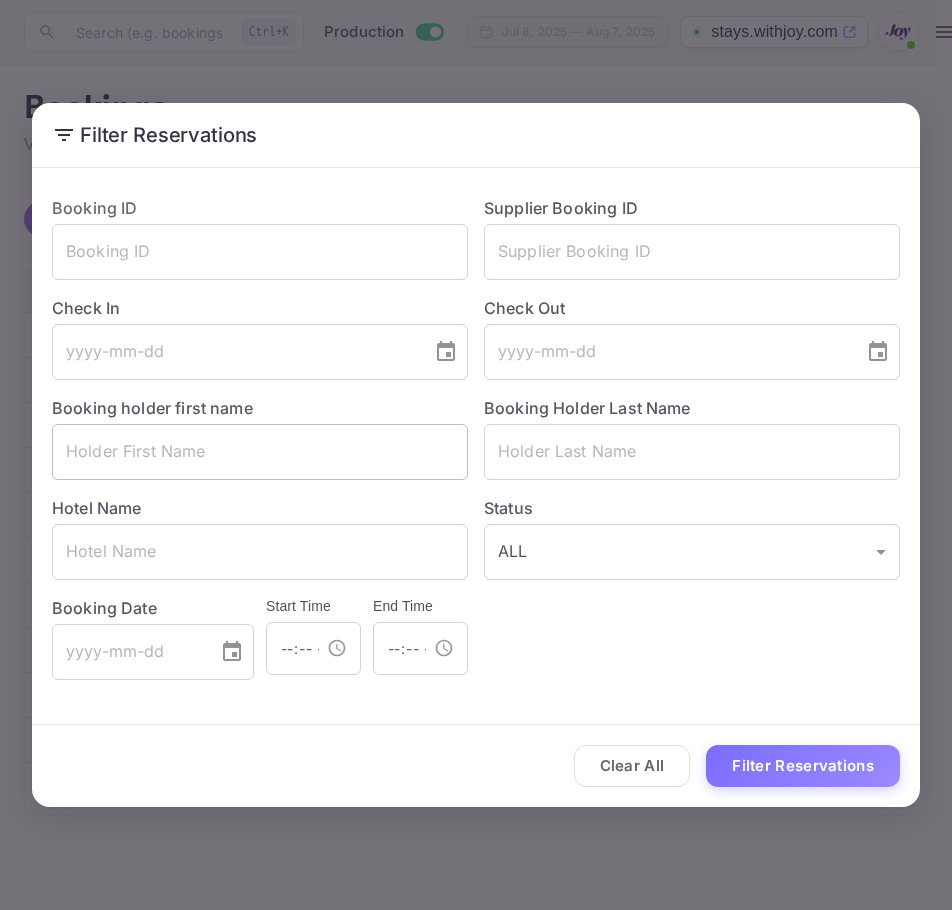 click at bounding box center (260, 452) 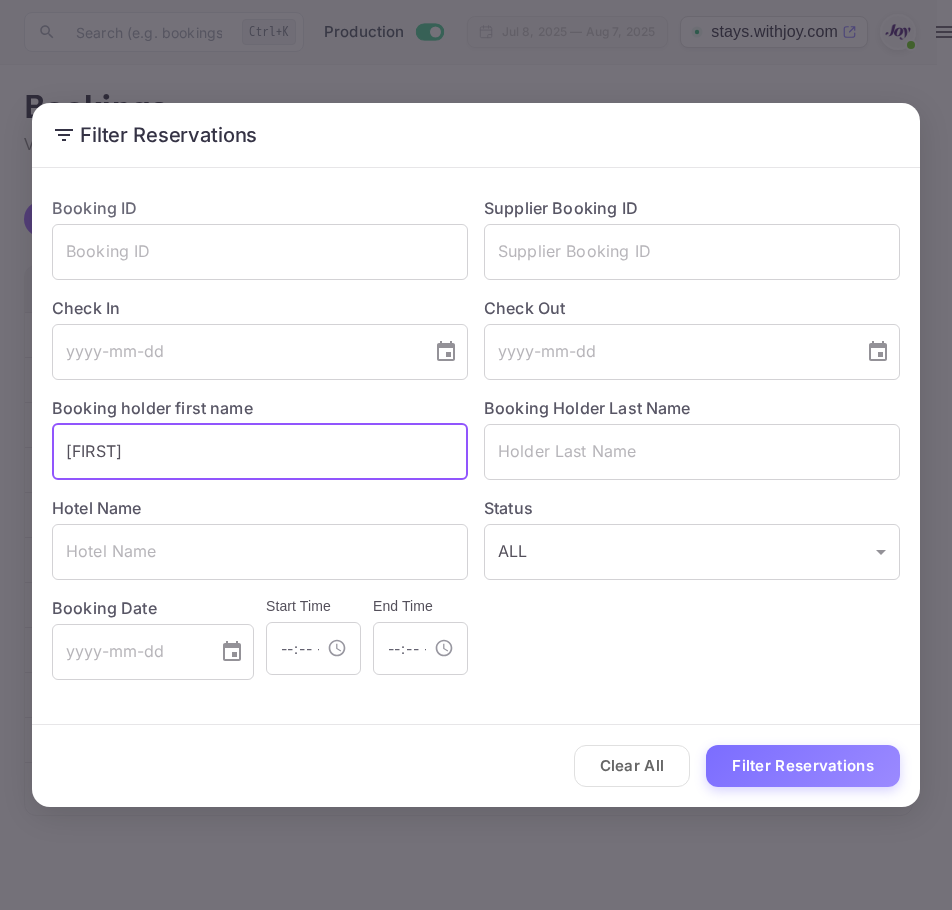 type on "[FIRST]" 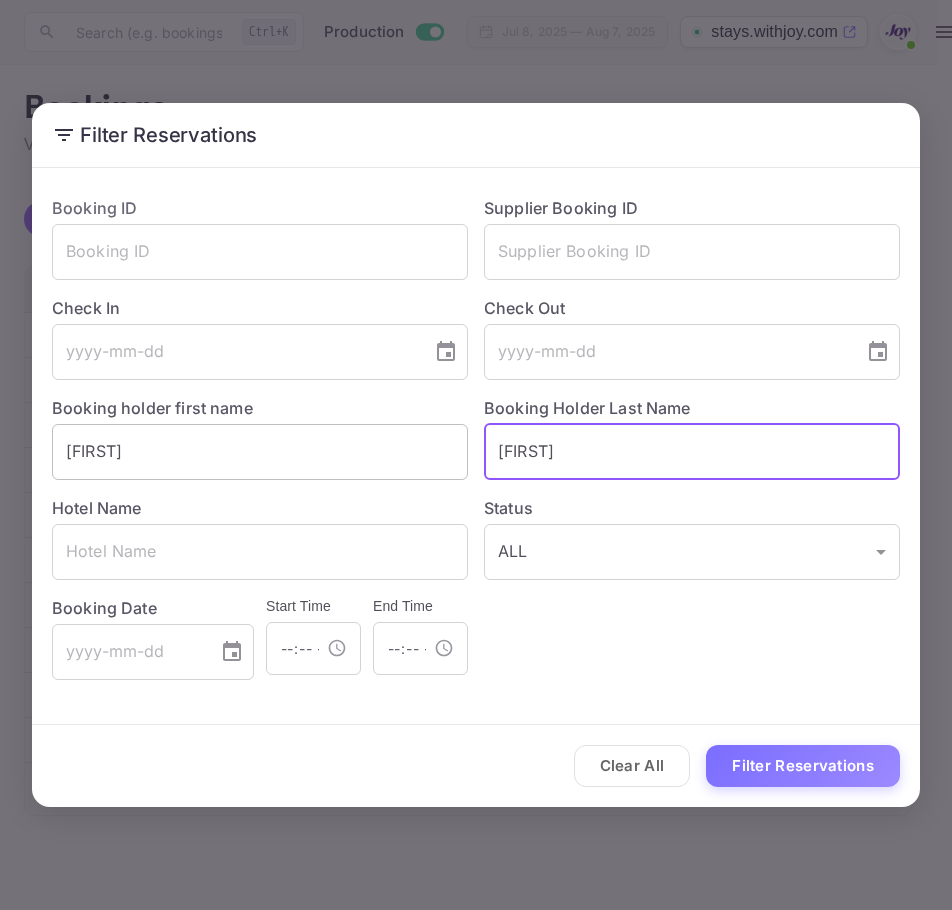 type on "[FIRST]" 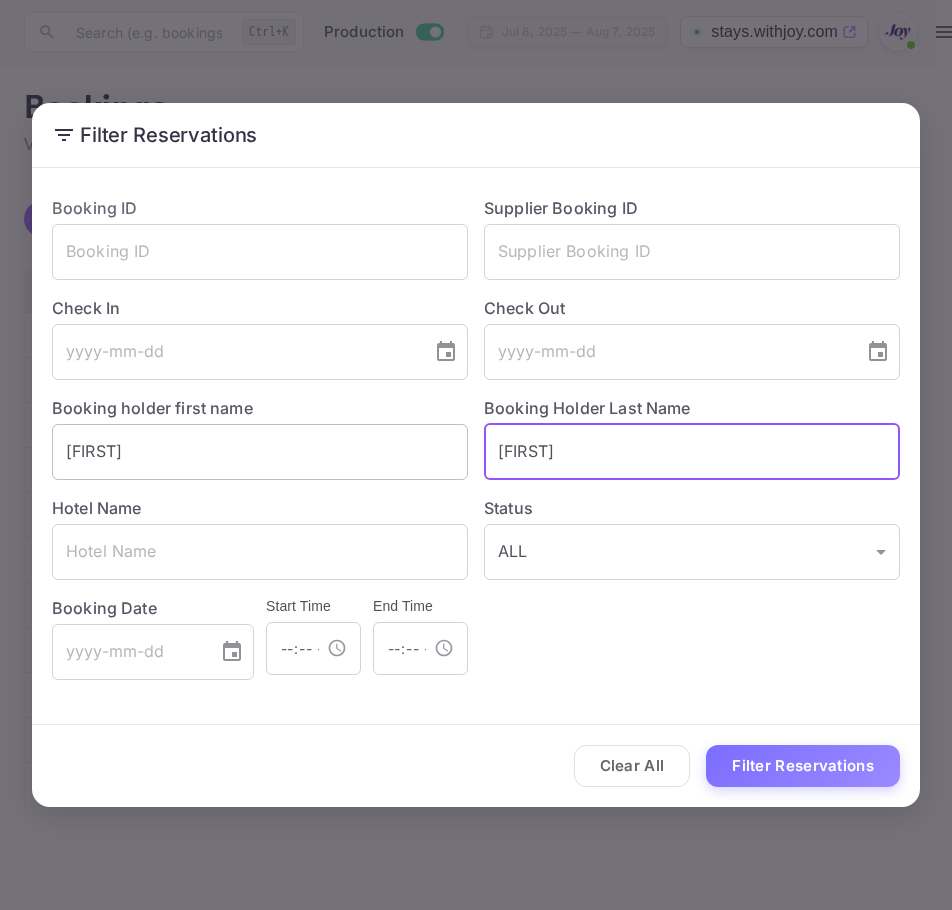 click on "Filter Reservations" at bounding box center (803, 766) 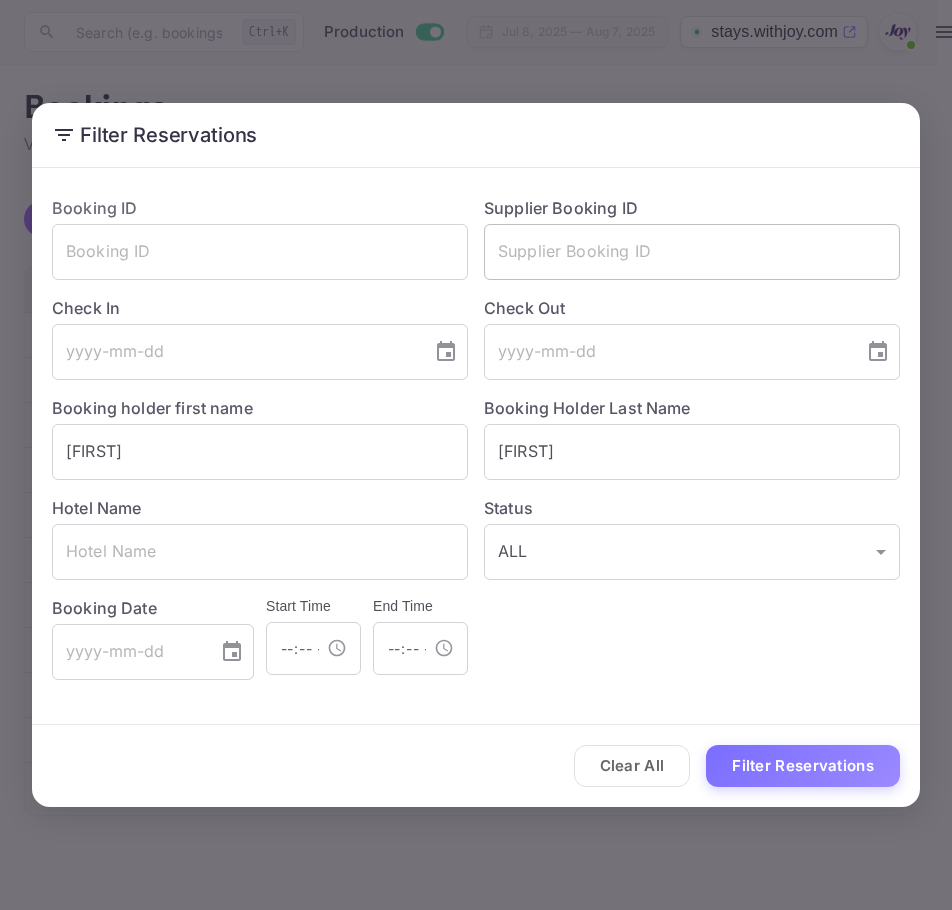 click at bounding box center (692, 252) 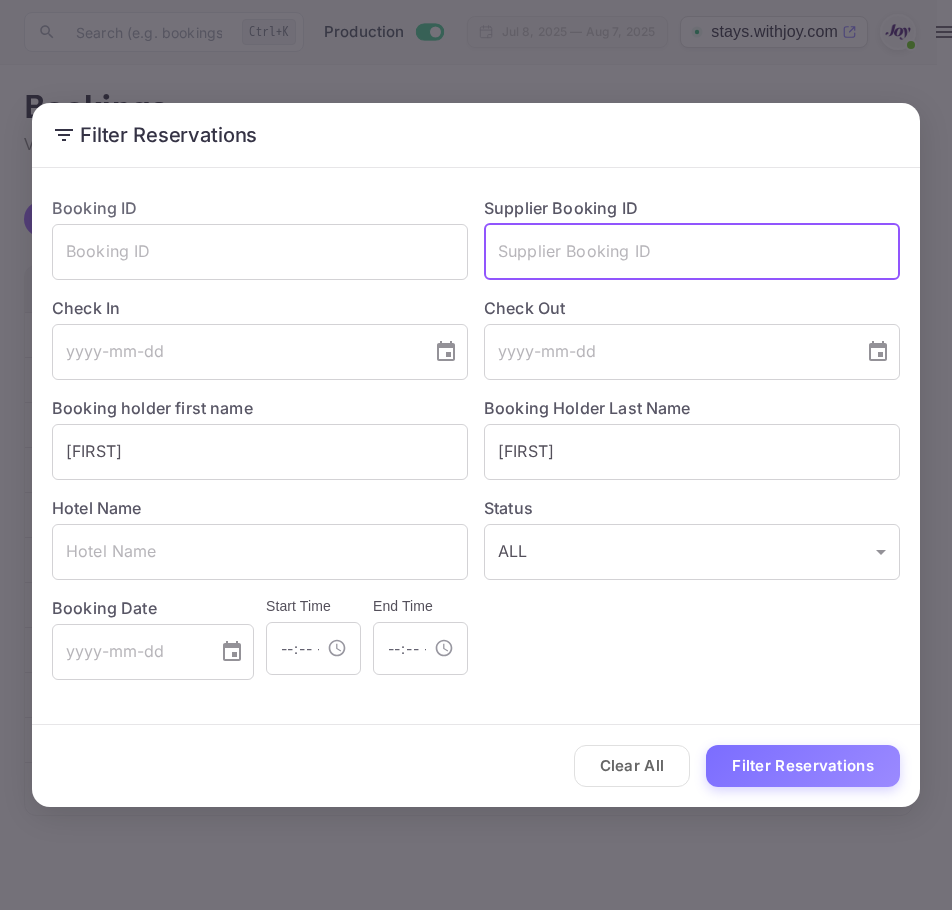 paste on "[NUMBER]" 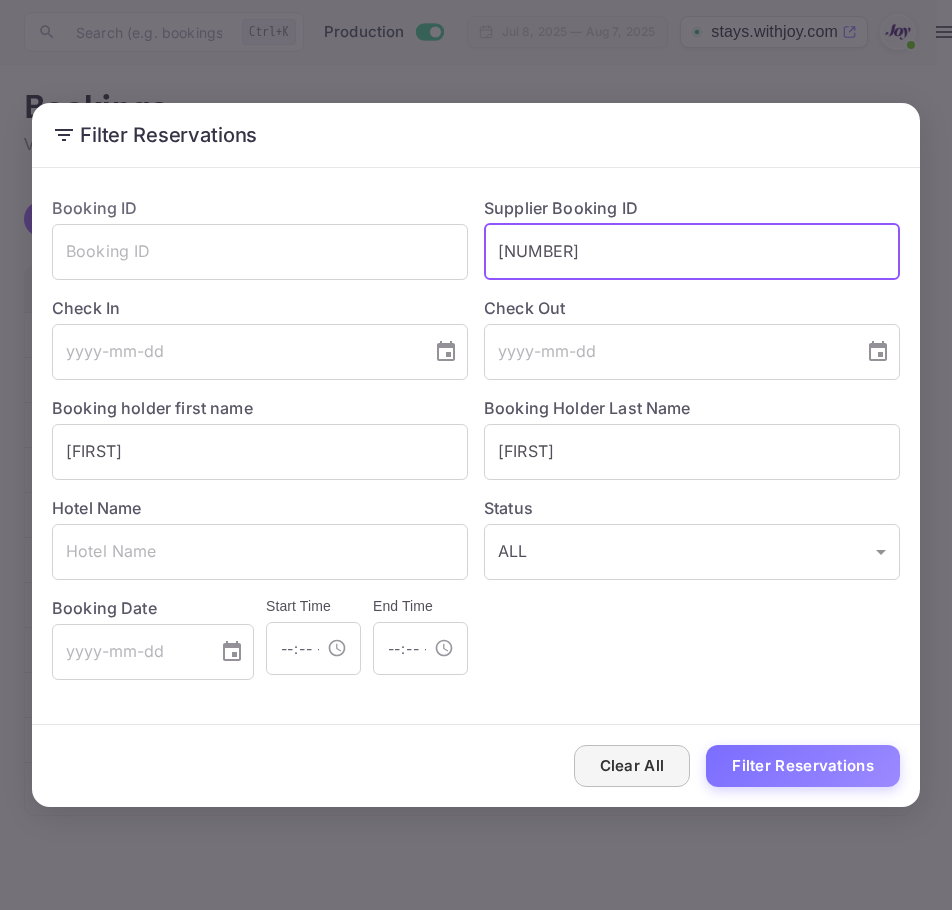 type on "[NUMBER]" 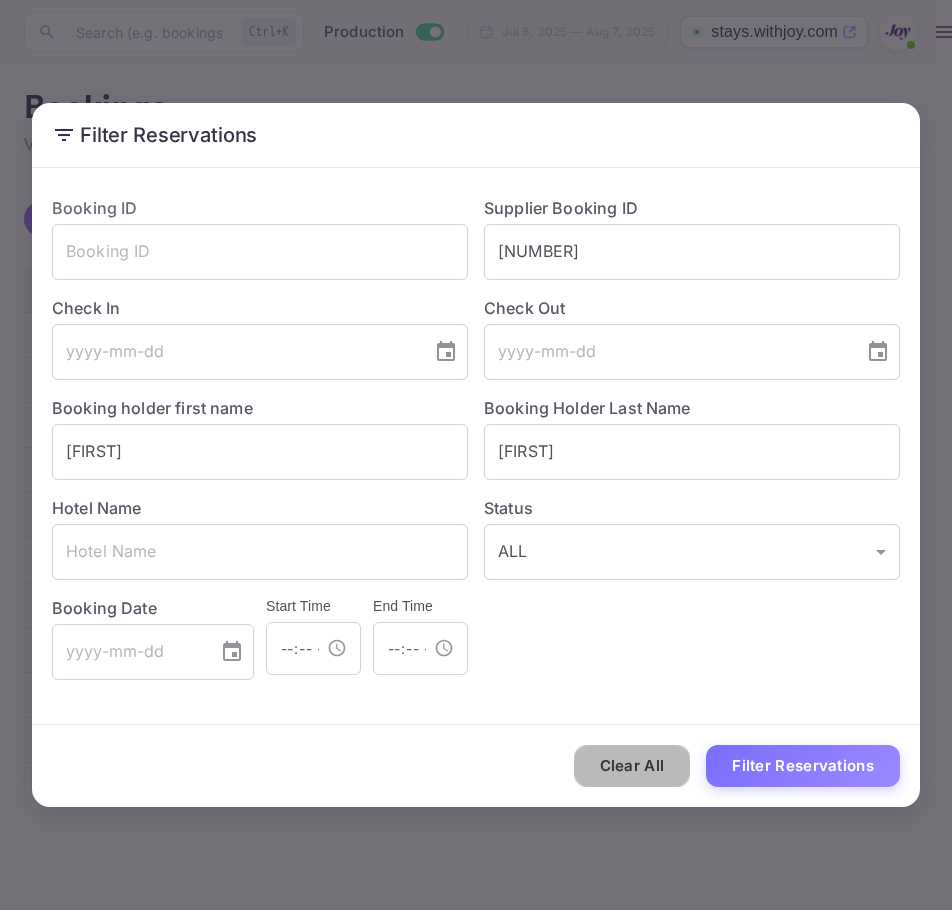 click on "Clear All" at bounding box center [632, 766] 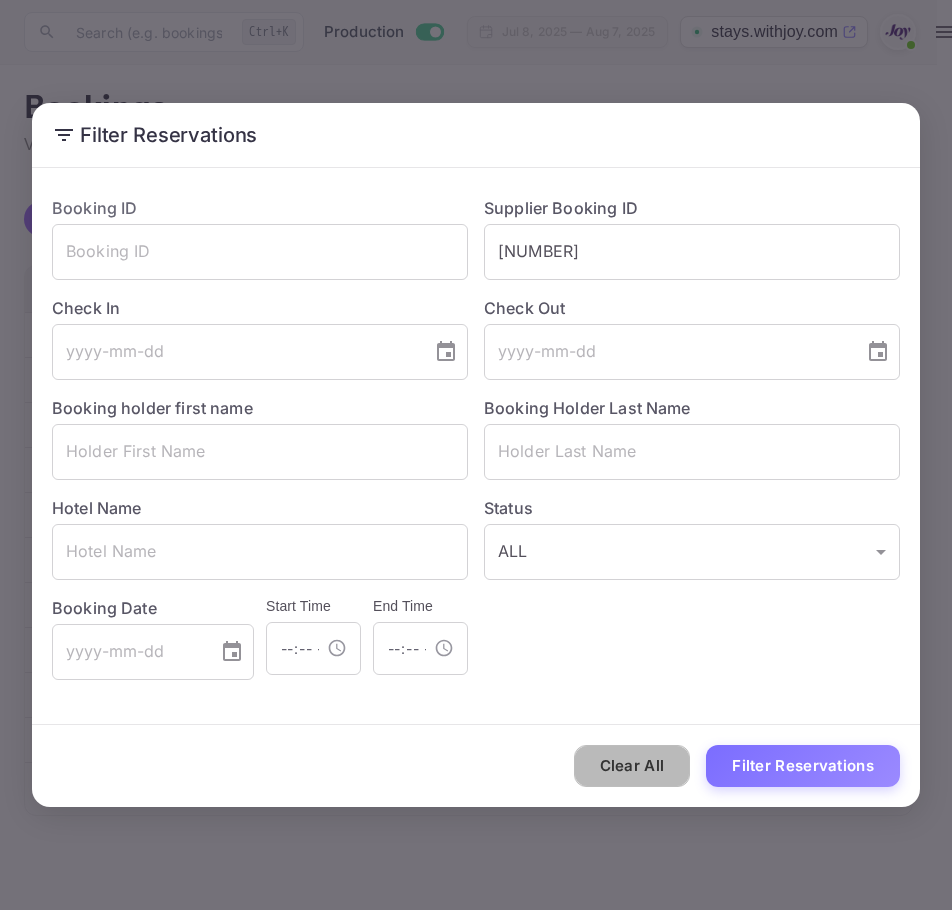 click on "Clear All" at bounding box center [632, 766] 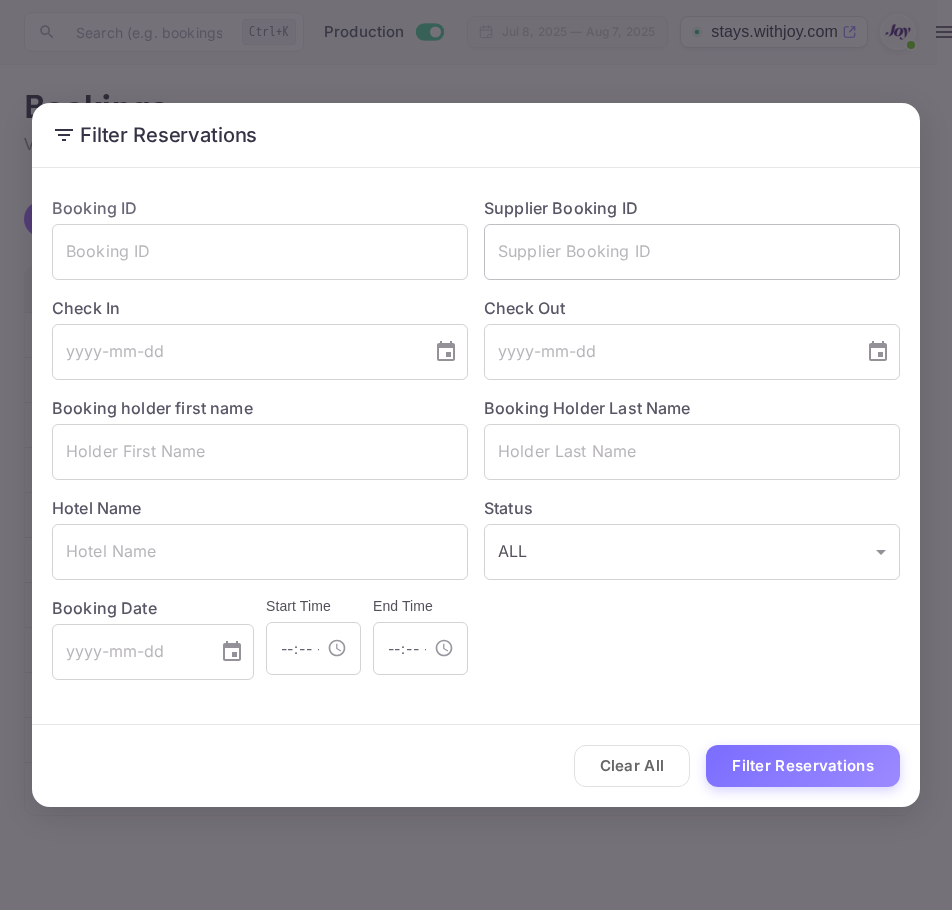 click at bounding box center [692, 252] 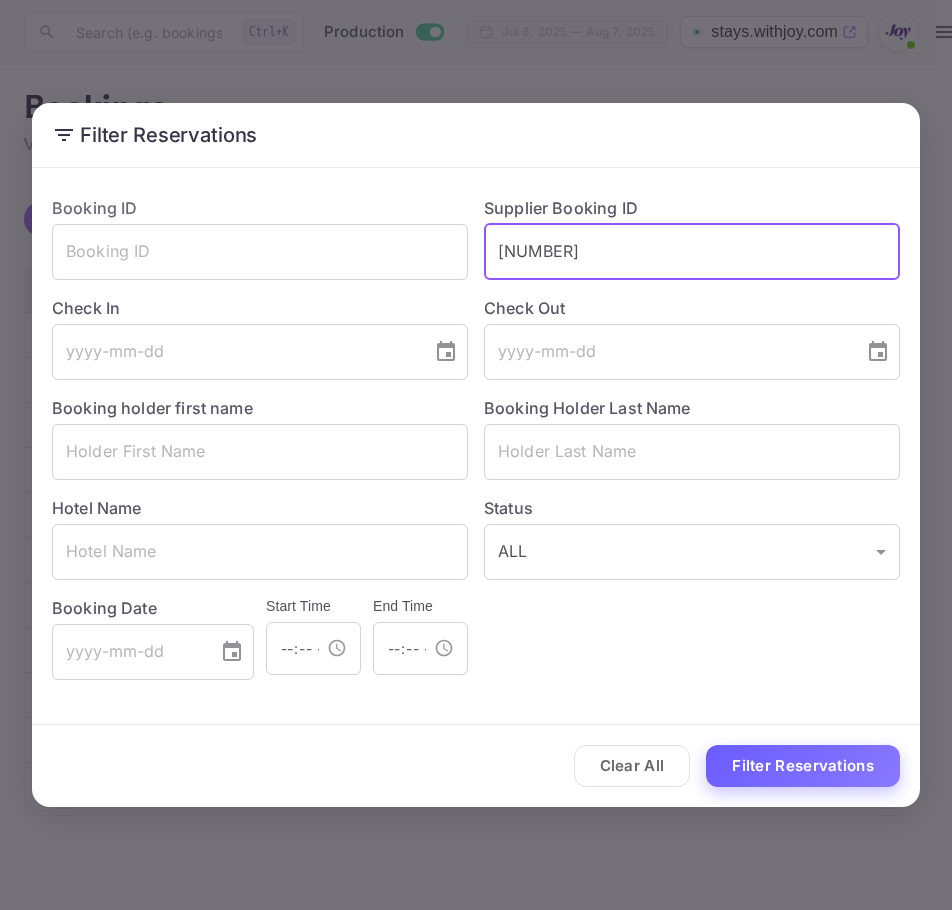 type on "[NUMBER]" 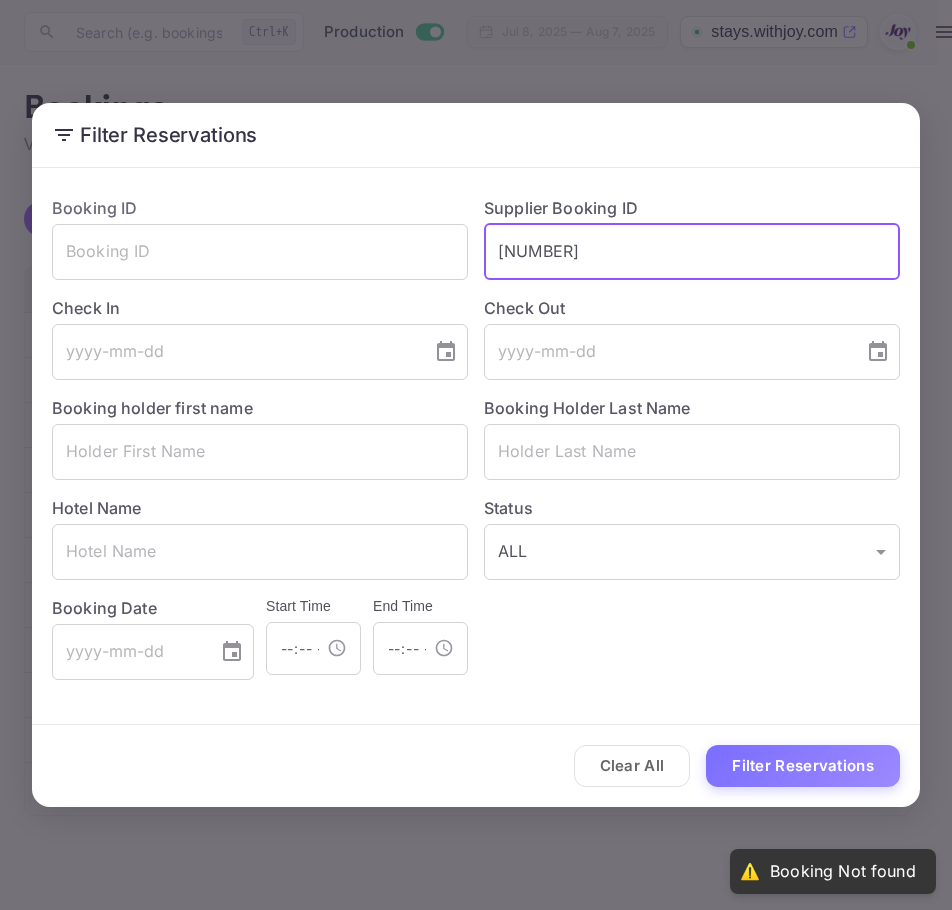 click on "[NUMBER]" at bounding box center [692, 252] 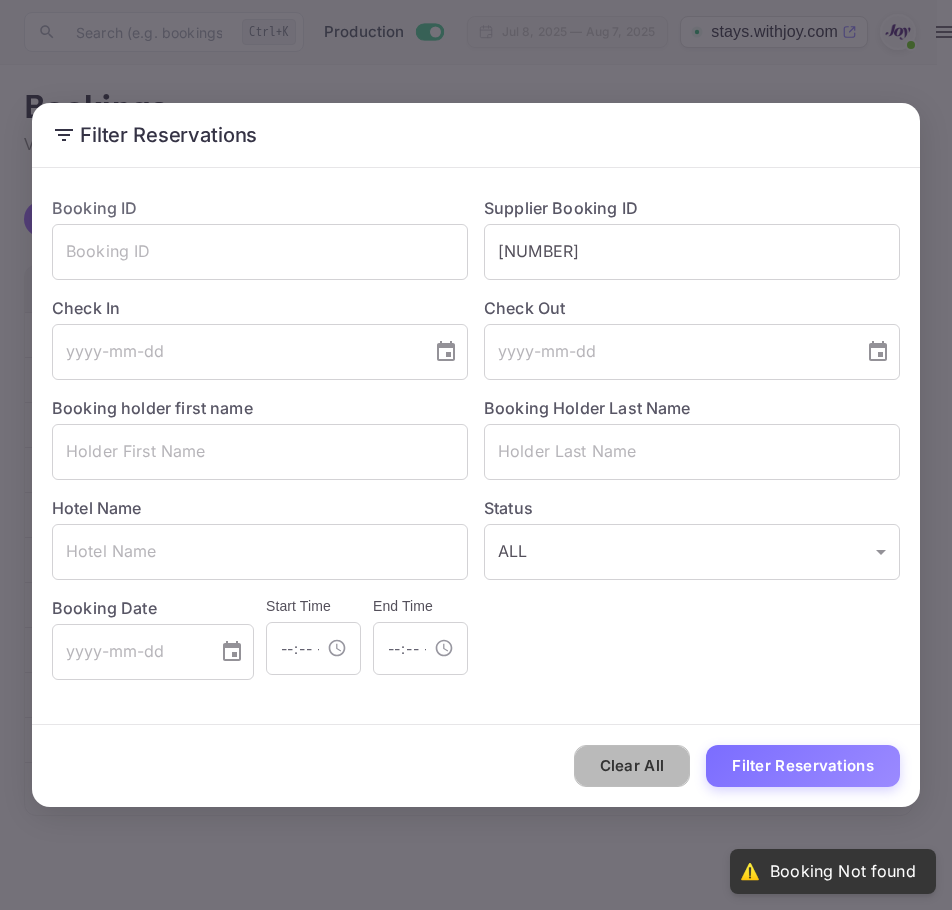 click on "Clear All" at bounding box center (632, 766) 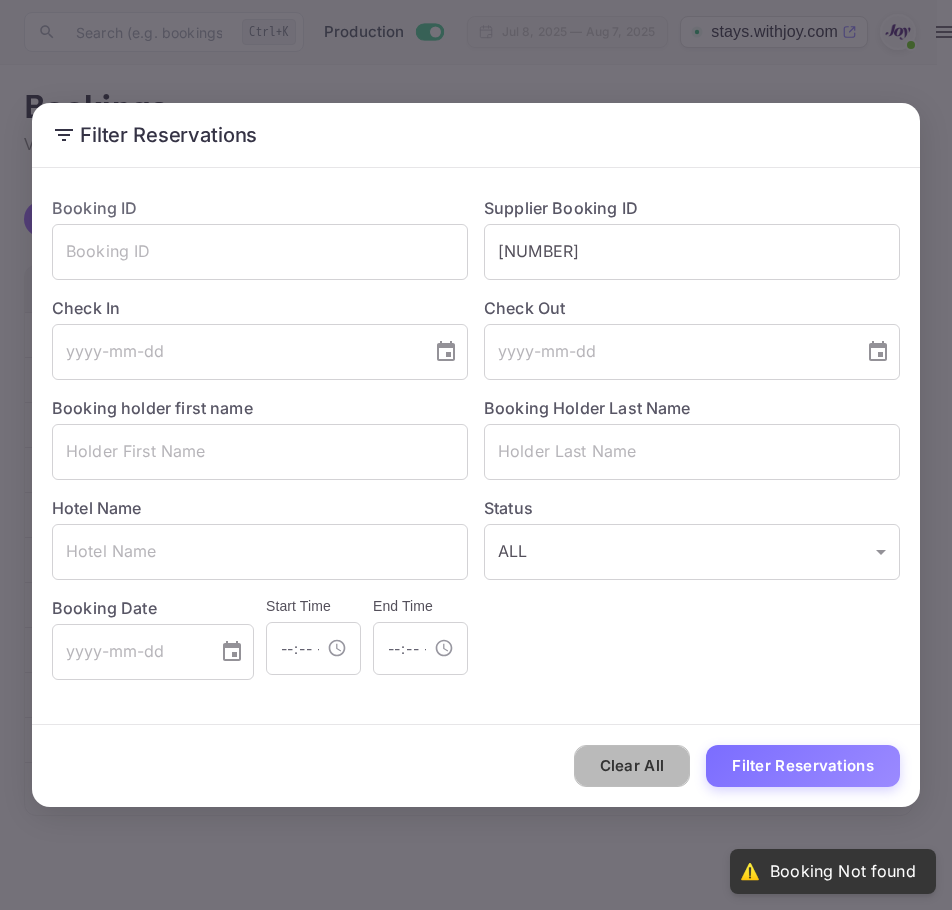 click on "Clear All" at bounding box center (632, 766) 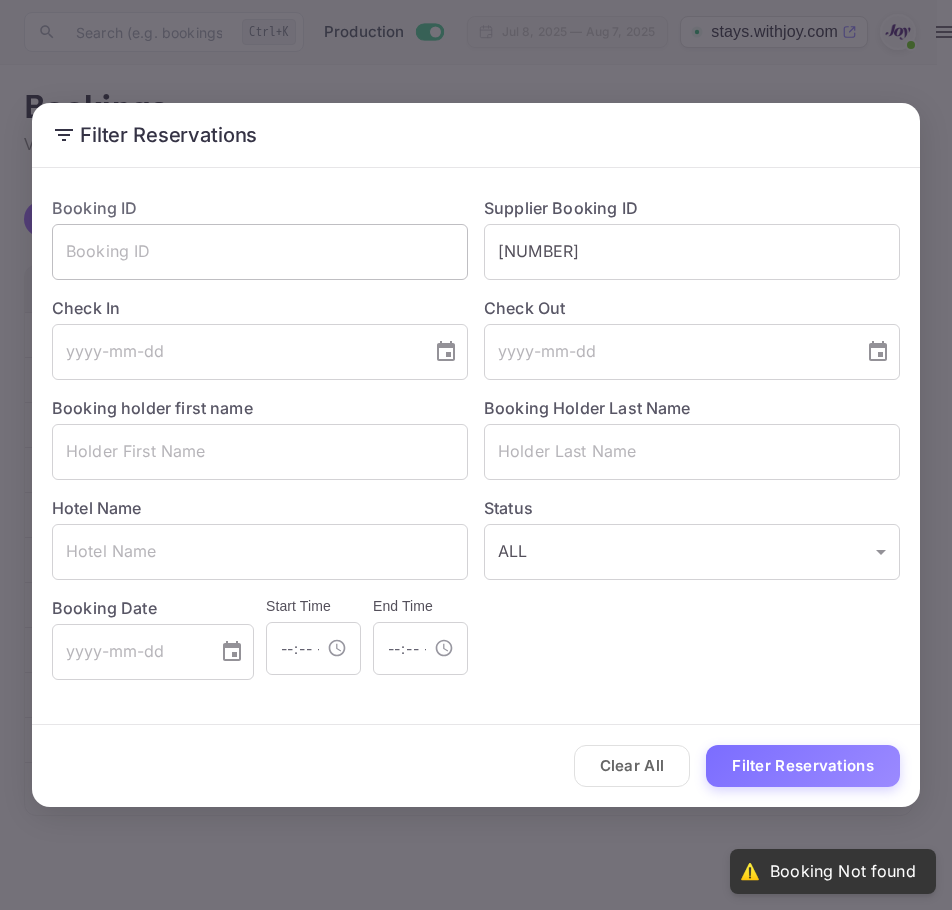 click at bounding box center [260, 252] 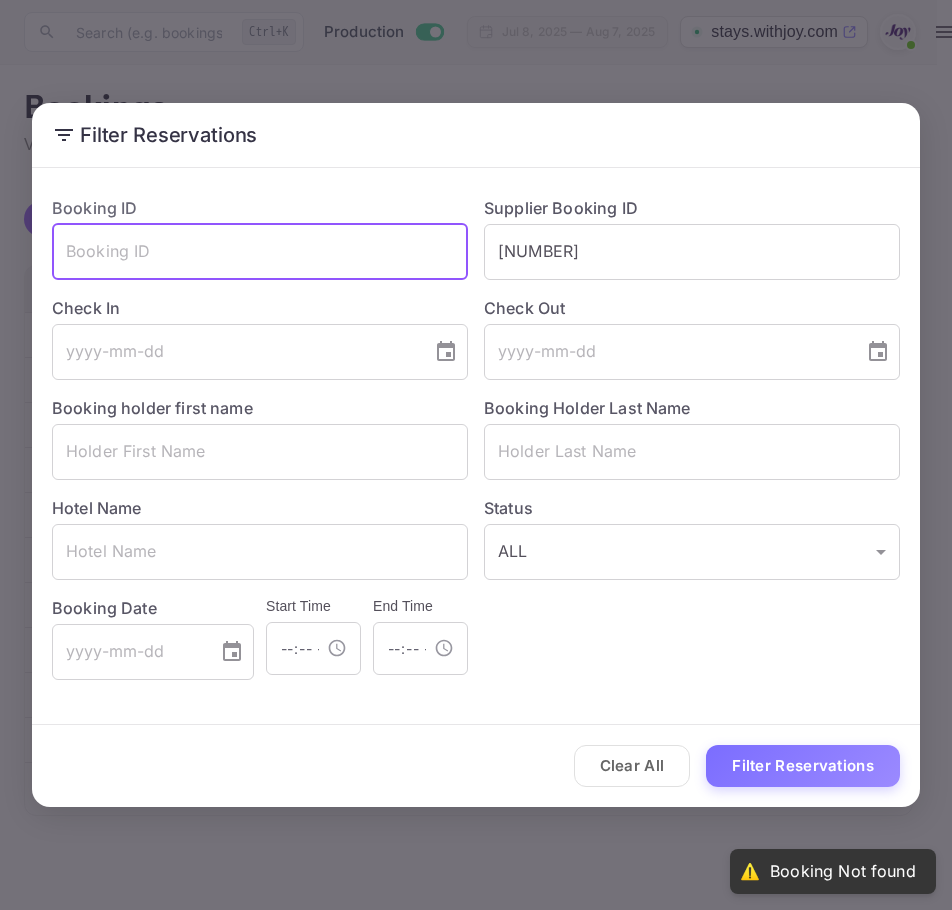 paste on "[NUMBER]" 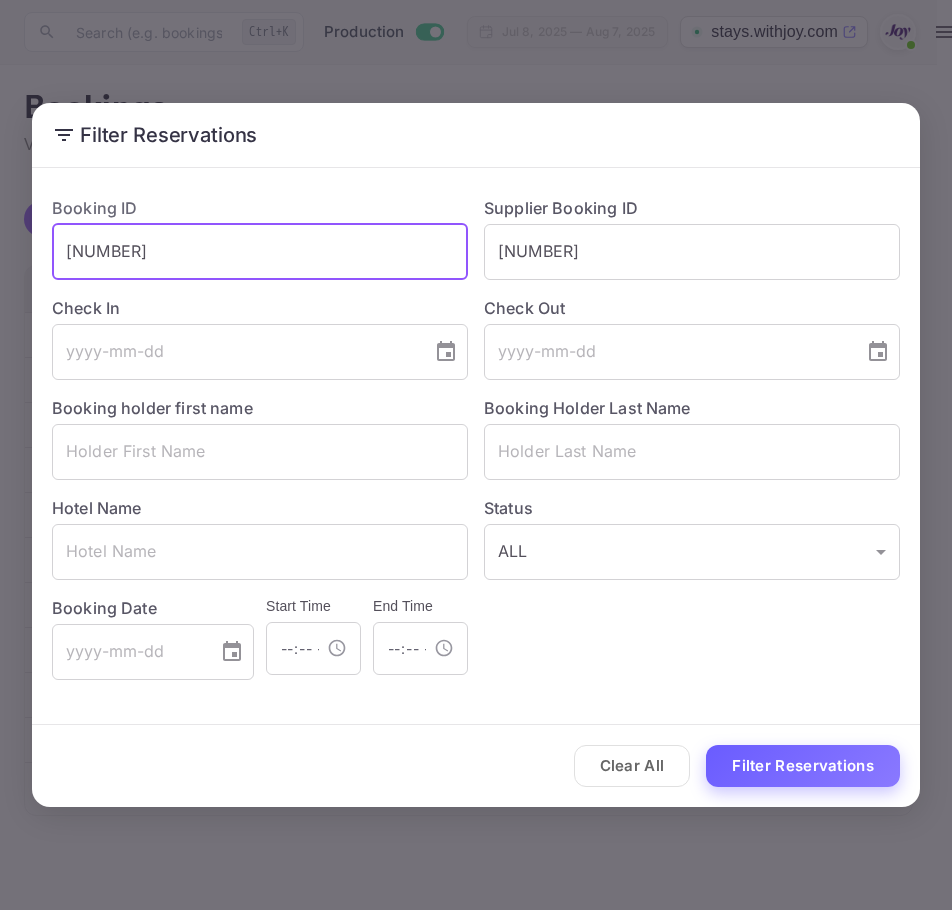 type on "[NUMBER]" 